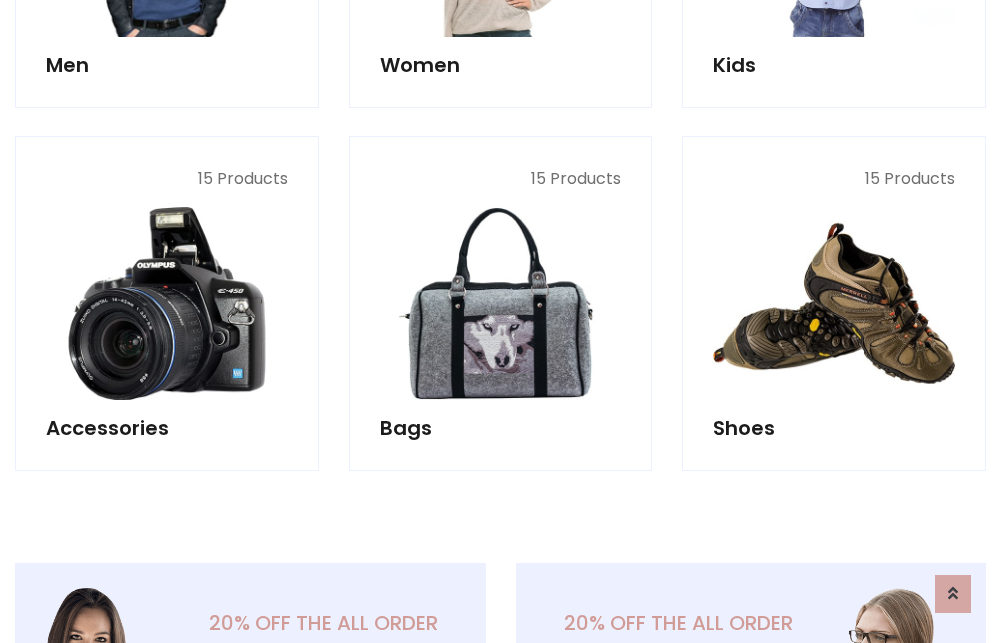 scroll, scrollTop: 853, scrollLeft: 0, axis: vertical 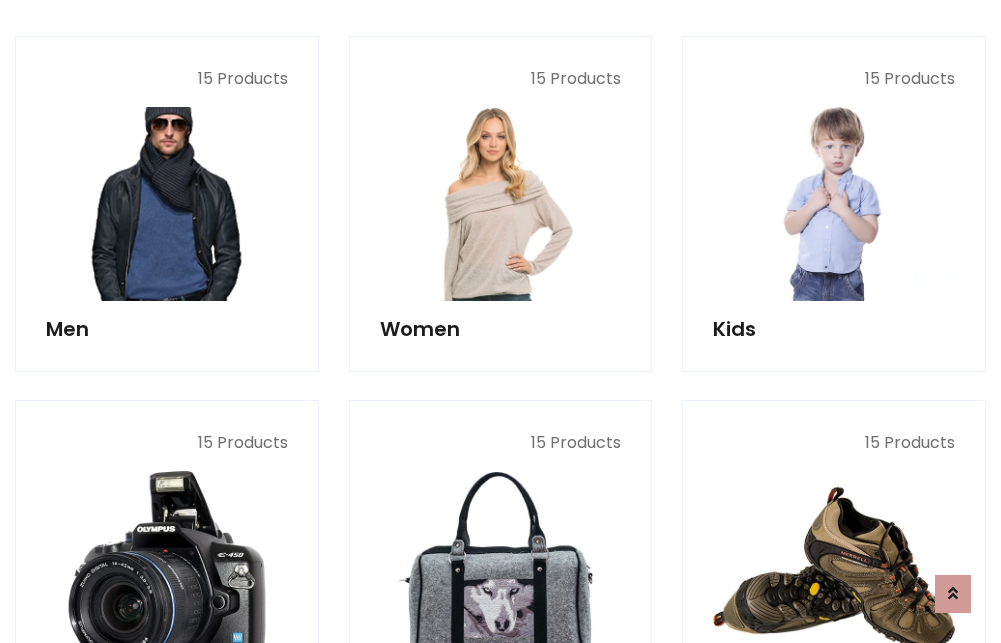 click at bounding box center (167, 204) 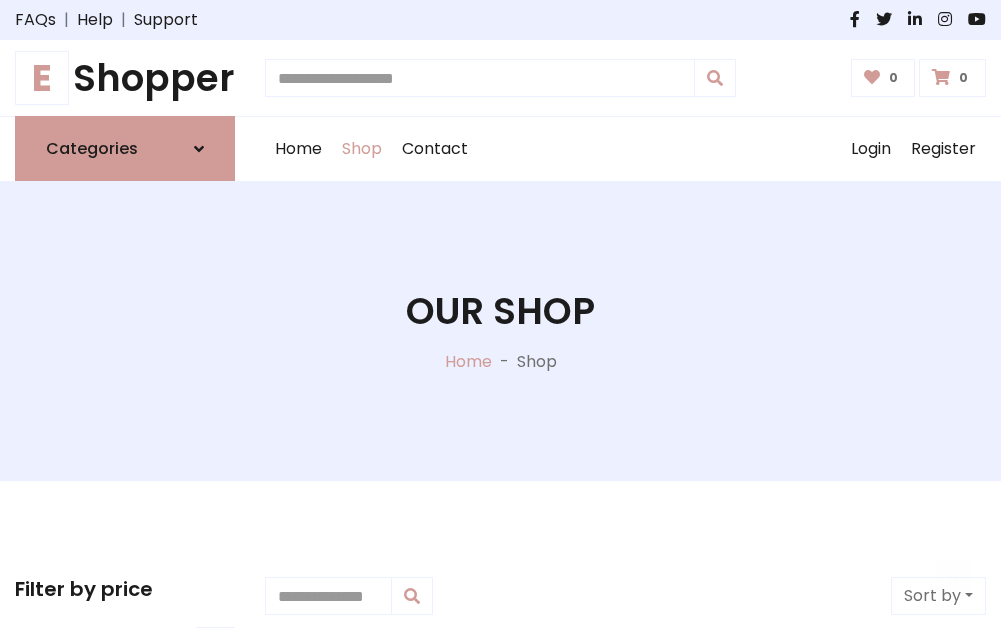 scroll, scrollTop: 807, scrollLeft: 0, axis: vertical 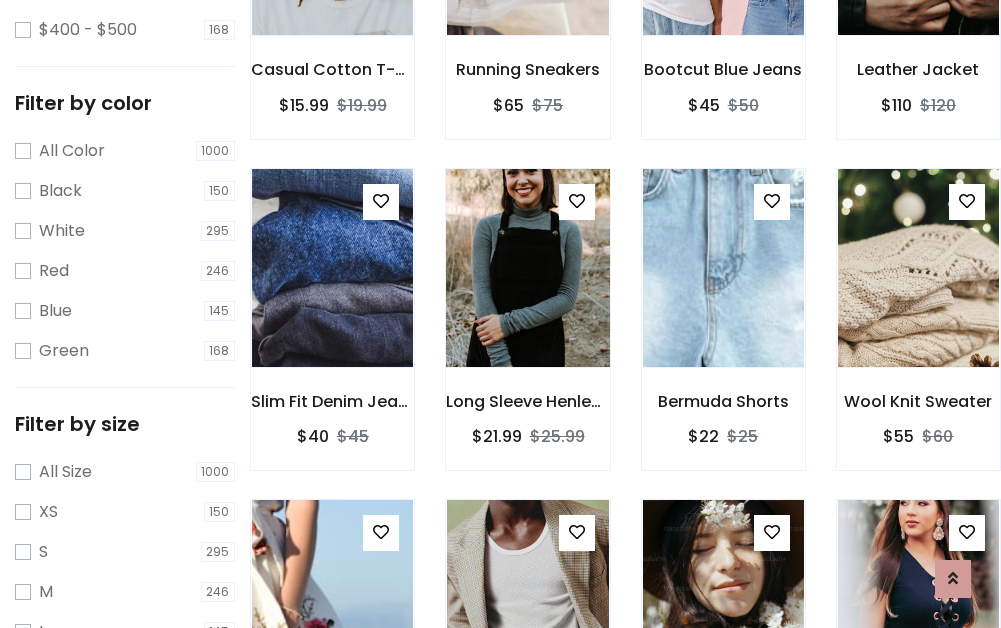 click at bounding box center [527, 268] 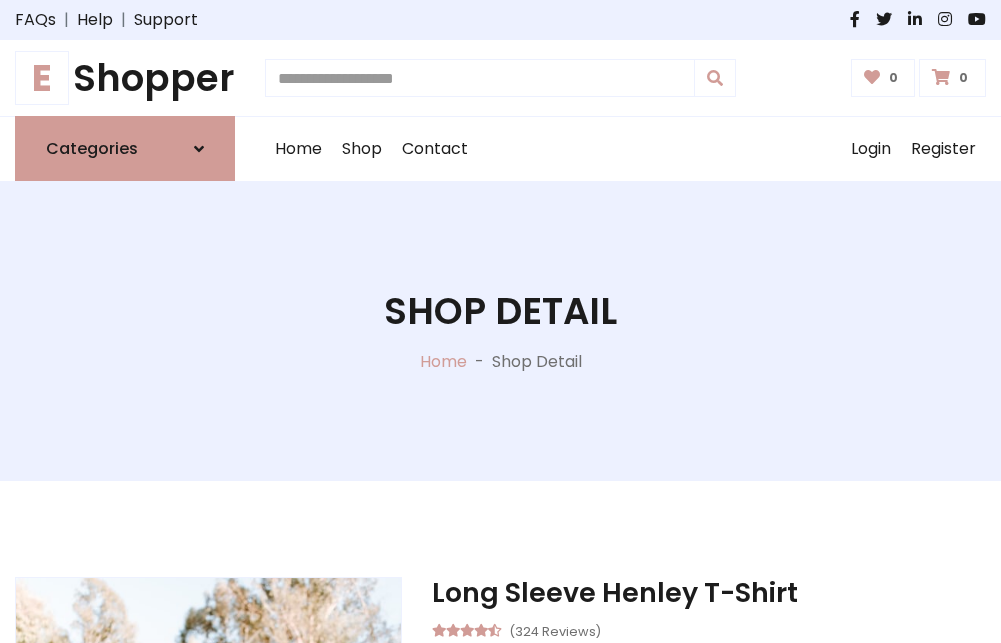 scroll, scrollTop: 0, scrollLeft: 0, axis: both 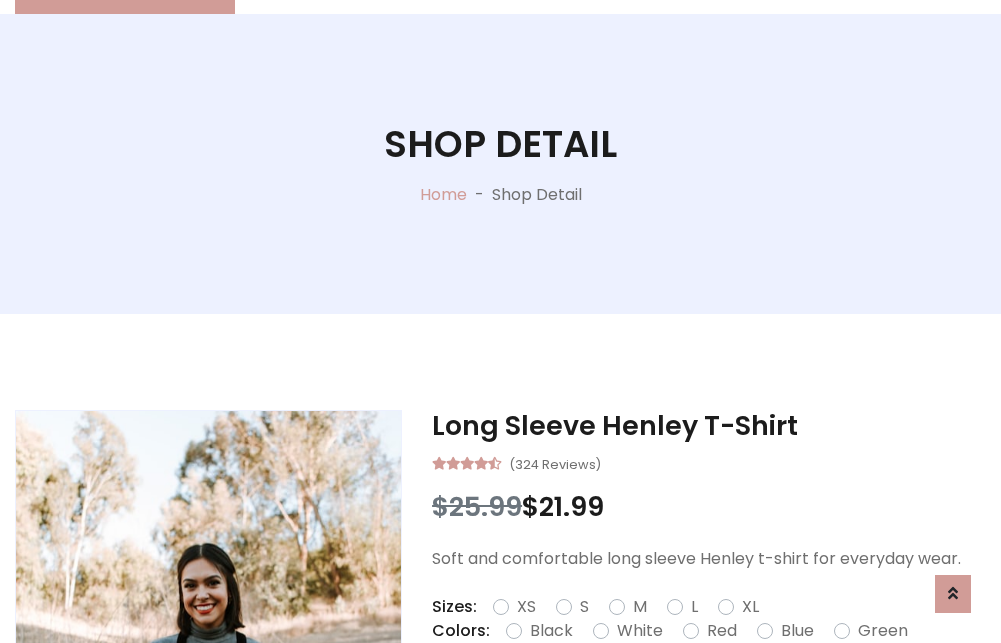 click on "Red" at bounding box center (722, 631) 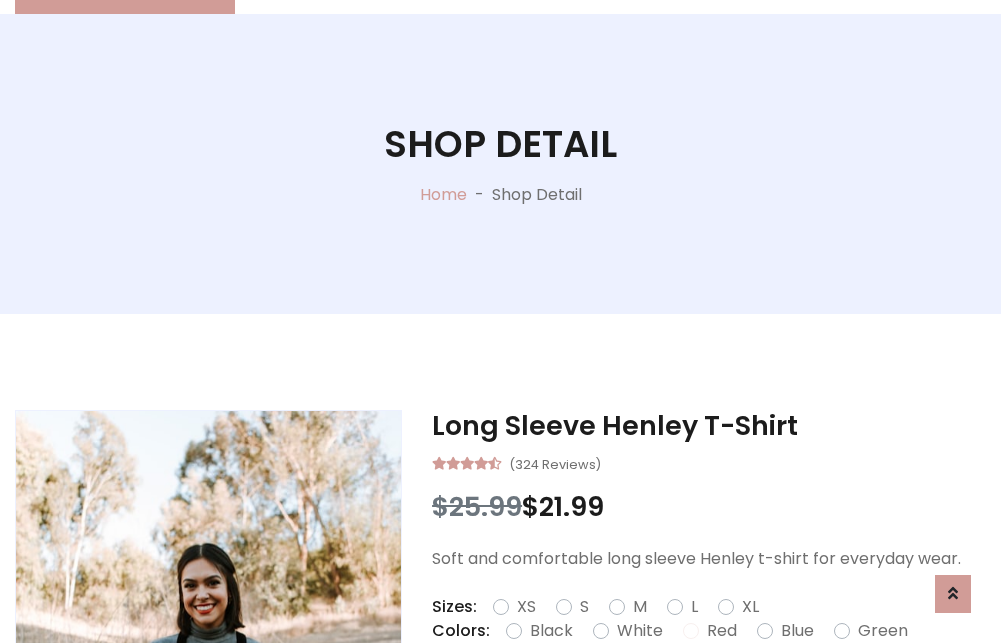 scroll, scrollTop: 237, scrollLeft: 0, axis: vertical 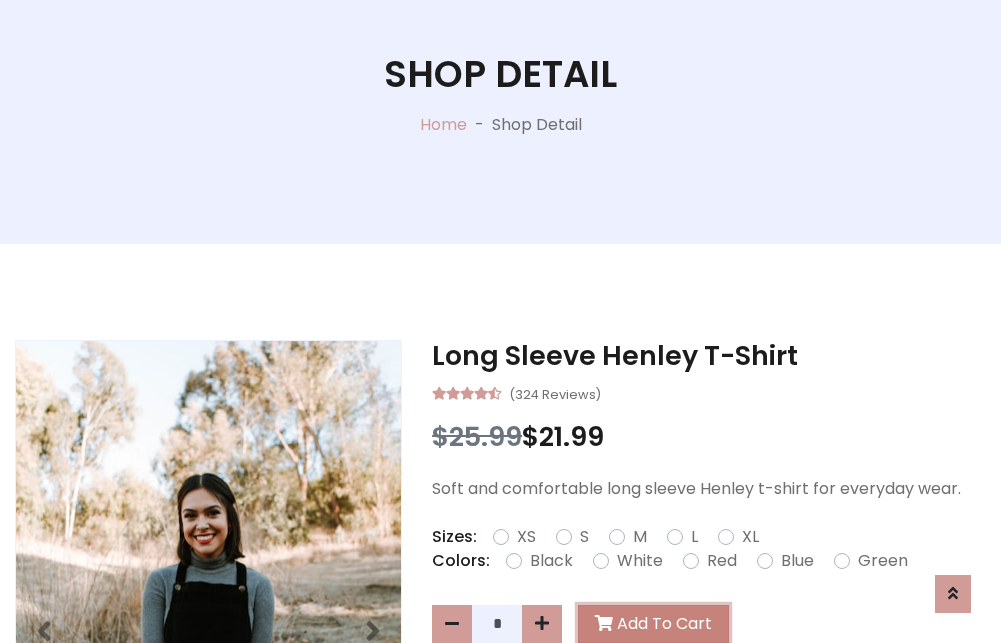 click on "Add To Cart" at bounding box center (653, 624) 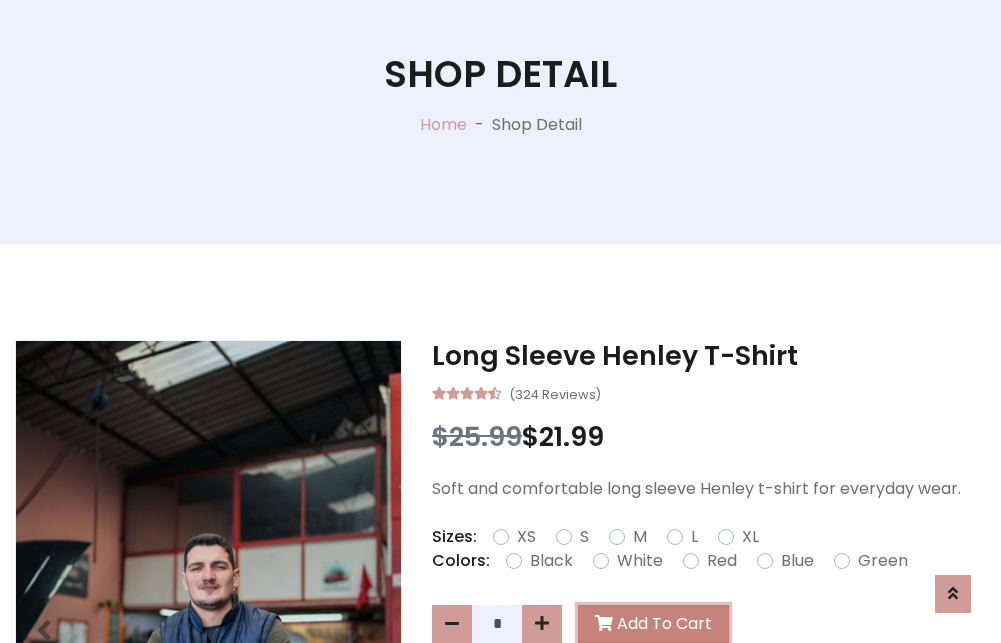 scroll, scrollTop: 0, scrollLeft: 0, axis: both 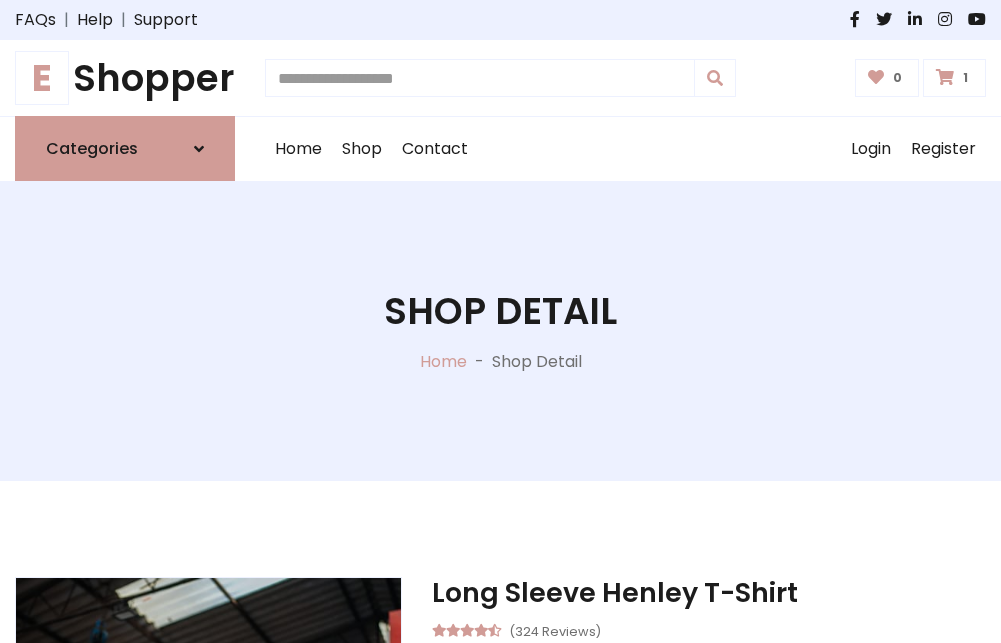 click at bounding box center [945, 77] 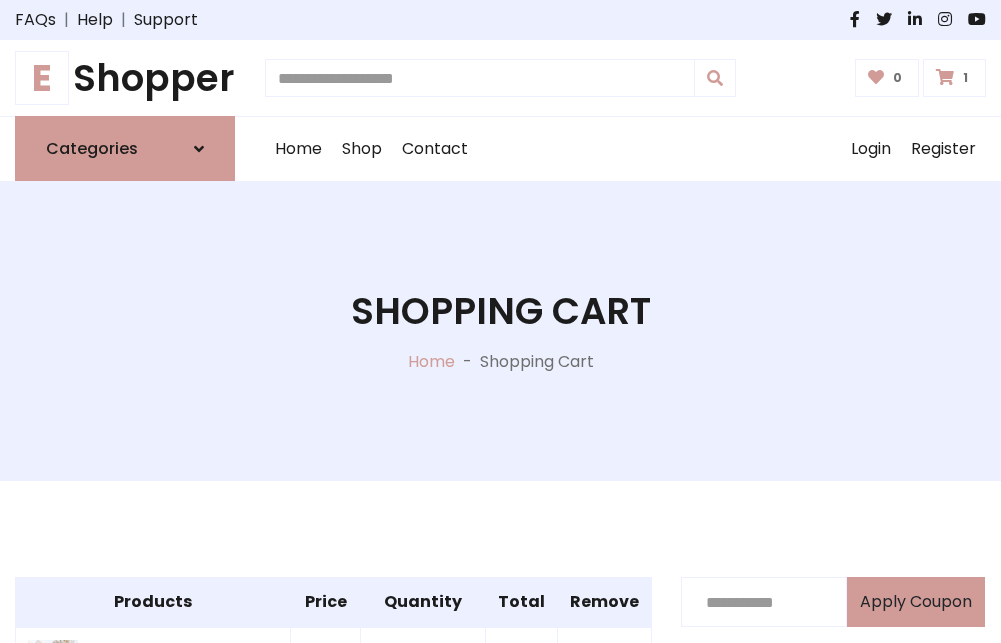 scroll, scrollTop: 474, scrollLeft: 0, axis: vertical 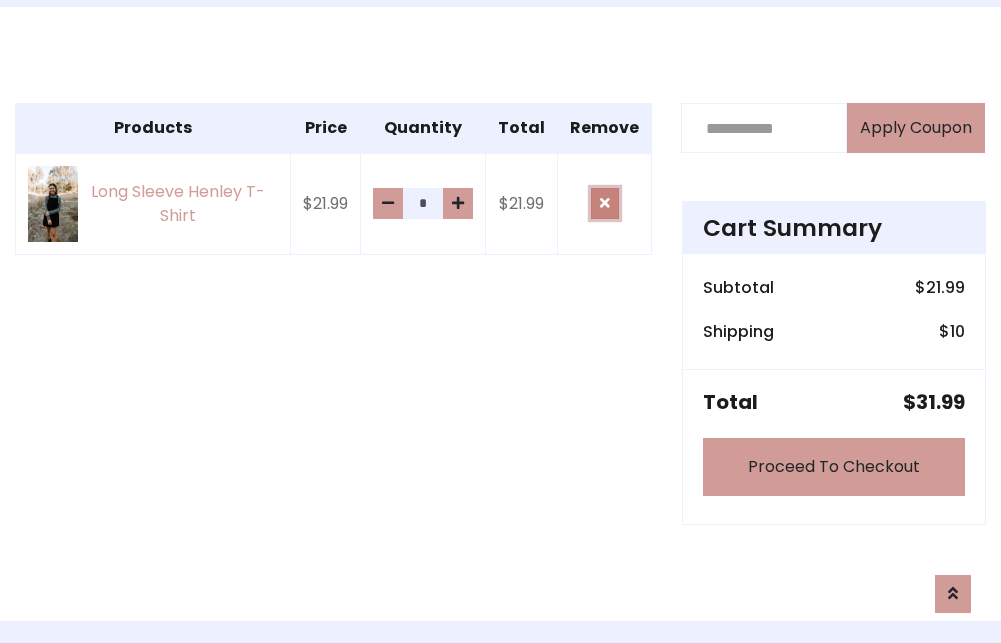click at bounding box center (605, 203) 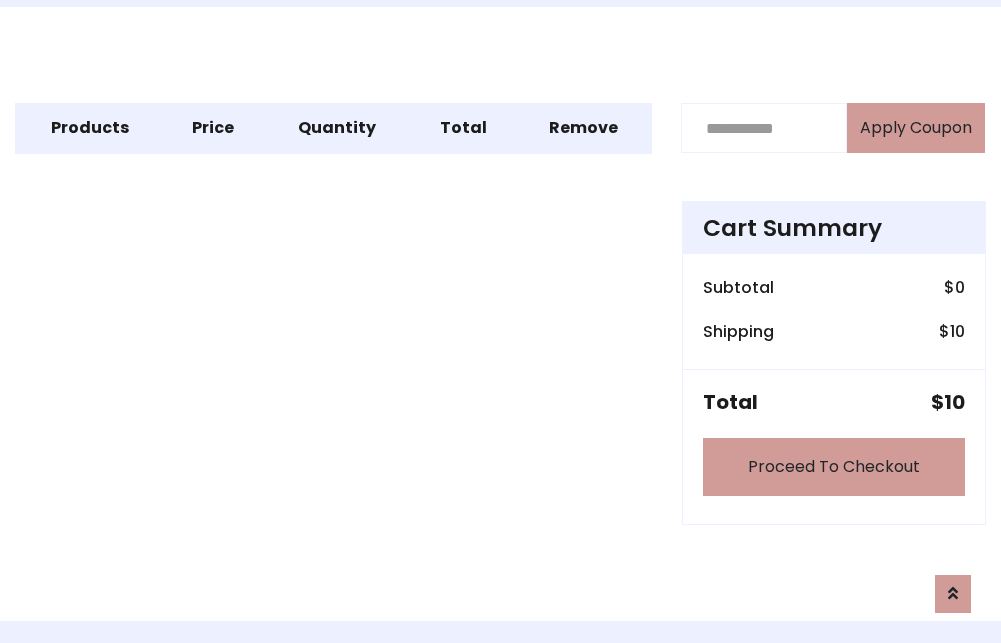 scroll, scrollTop: 247, scrollLeft: 0, axis: vertical 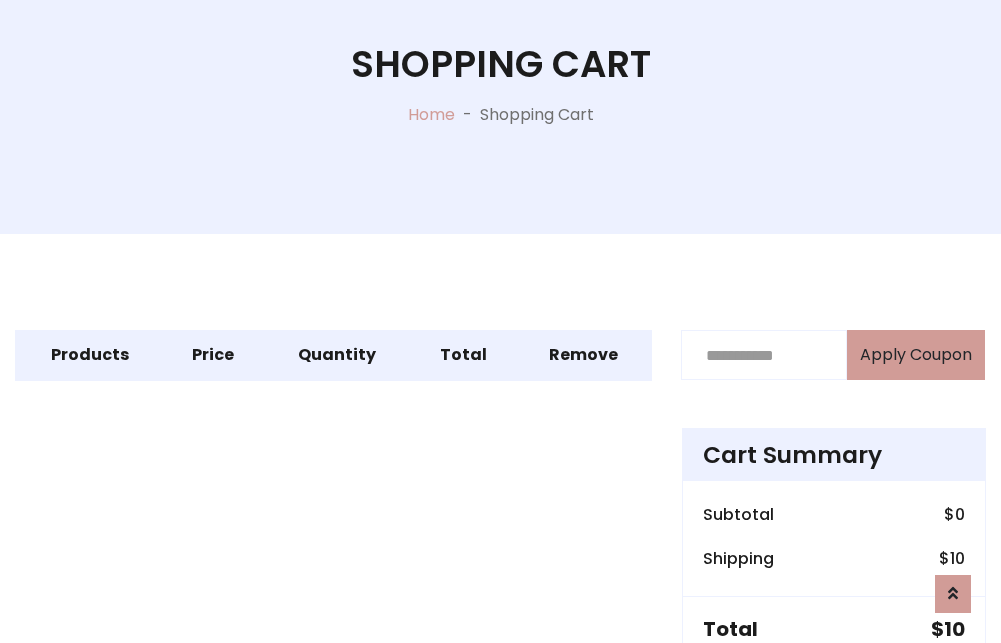 click on "Proceed To Checkout" at bounding box center (834, 694) 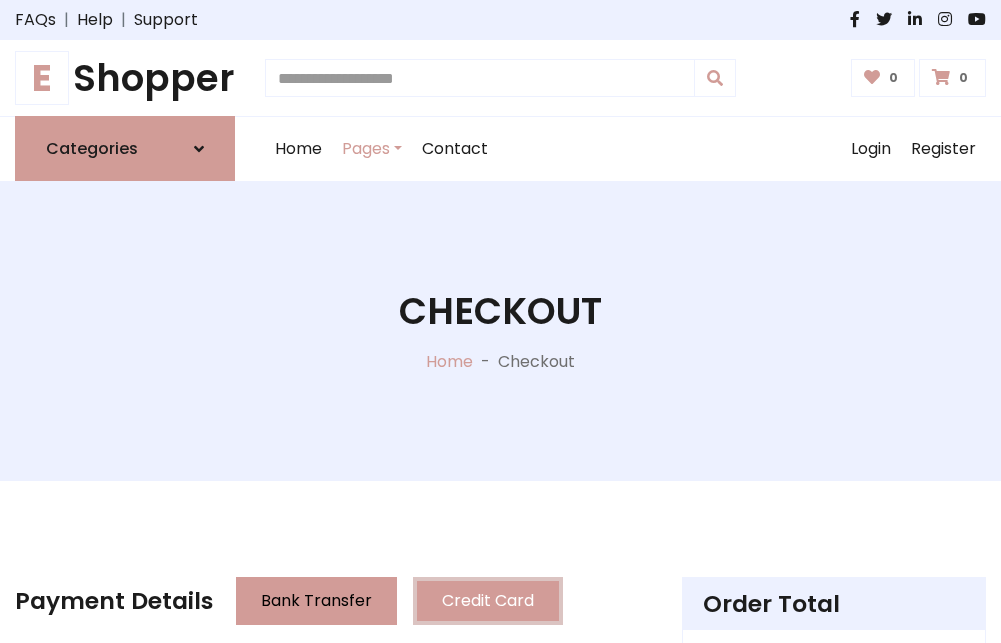 scroll, scrollTop: 137, scrollLeft: 0, axis: vertical 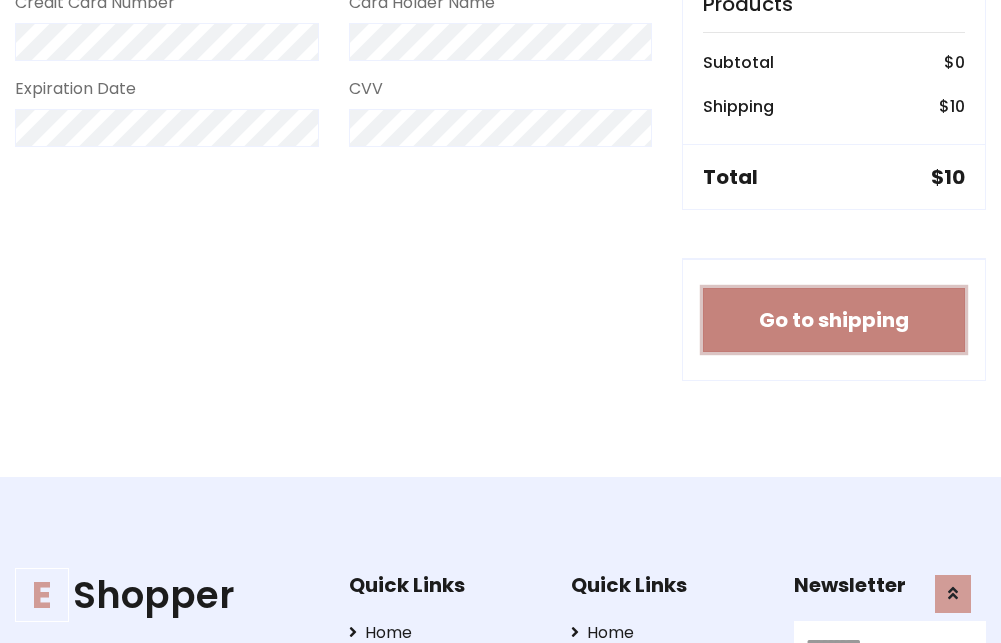 click on "Go to shipping" at bounding box center [834, 320] 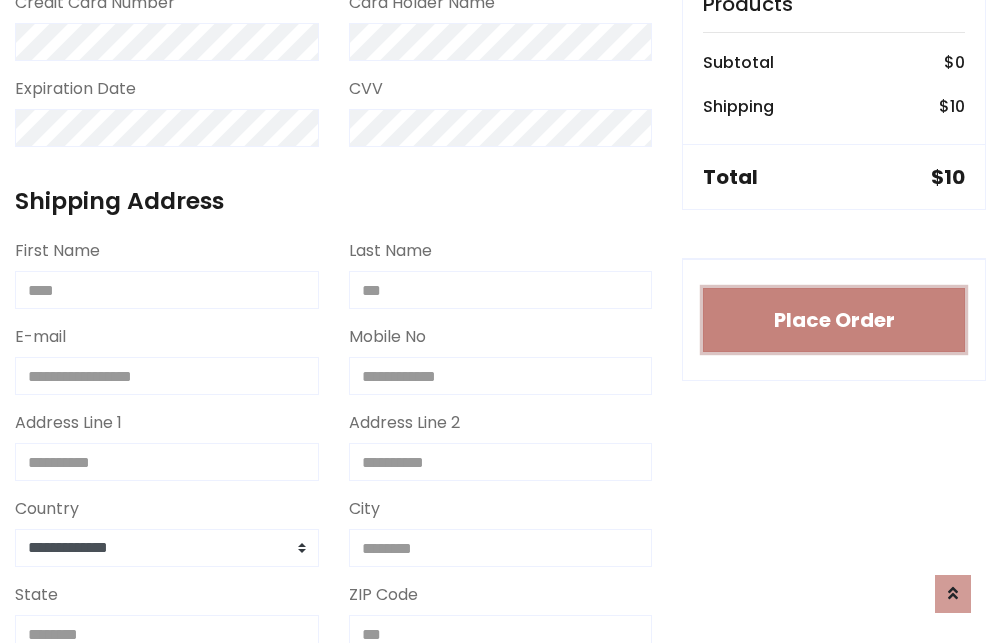 type 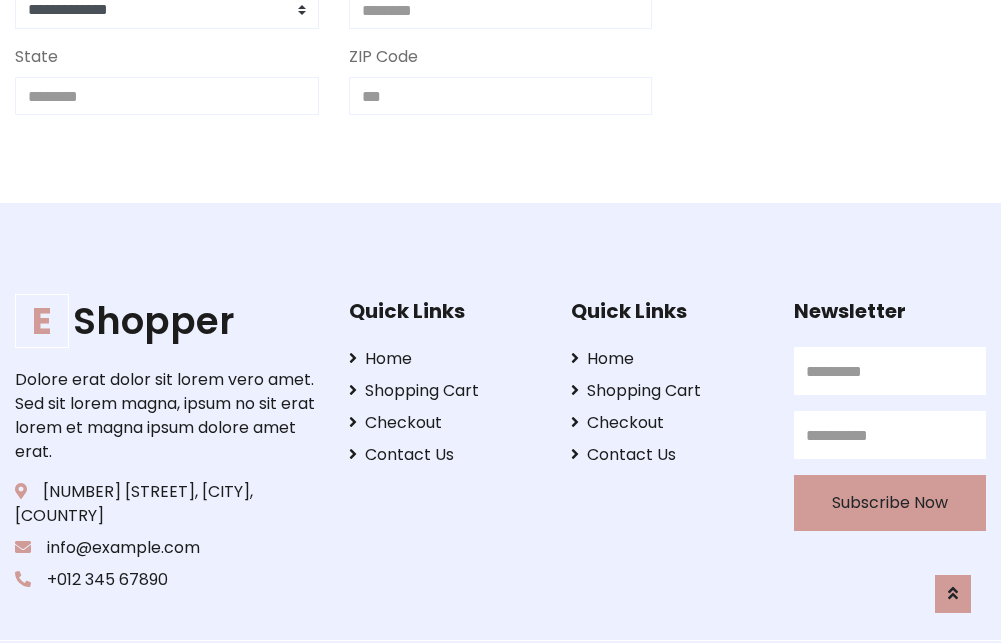 scroll, scrollTop: 713, scrollLeft: 0, axis: vertical 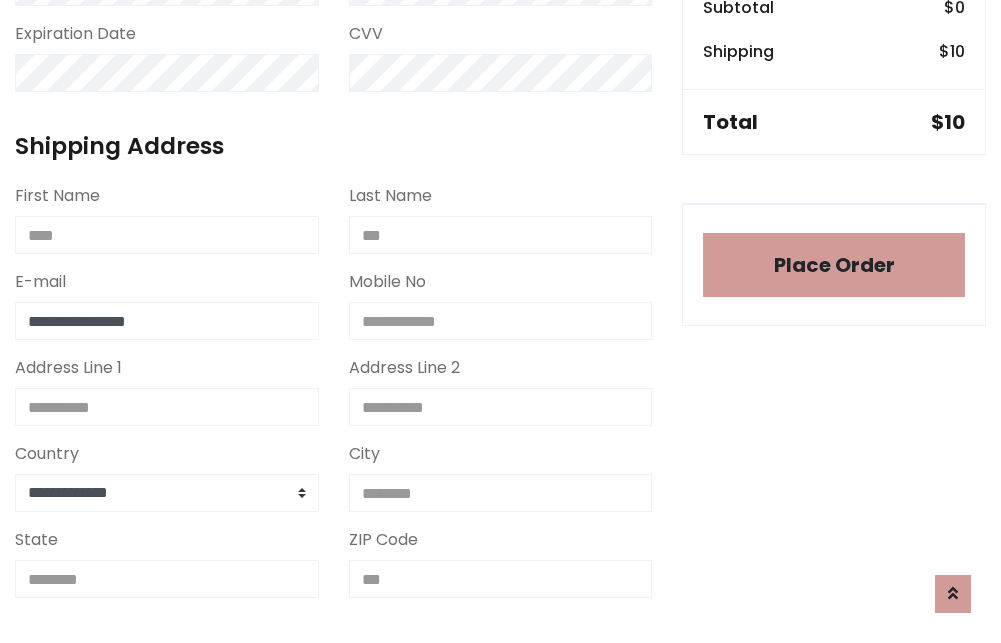 type on "**********" 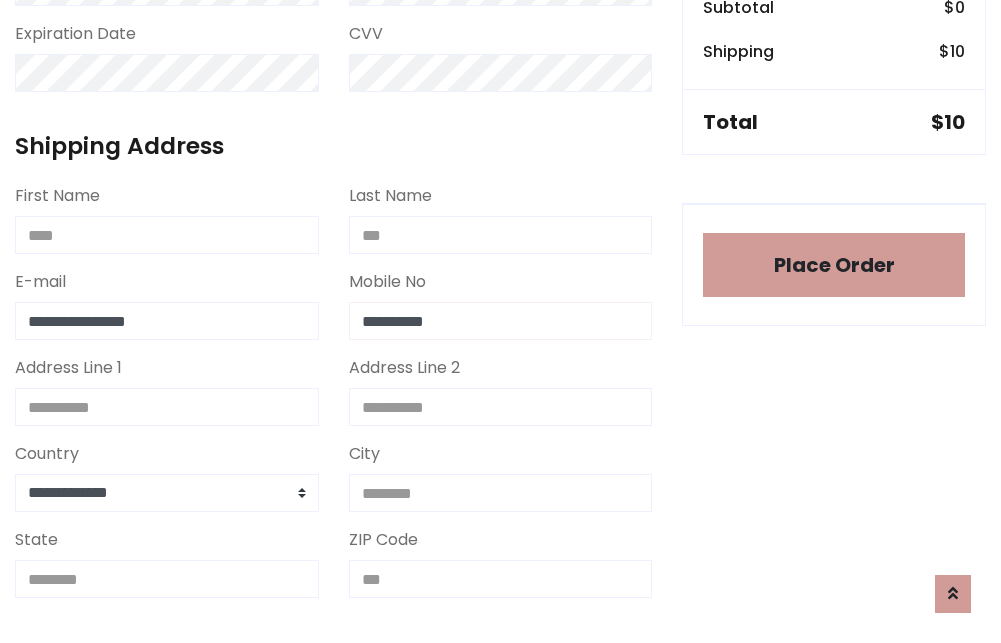 type on "**********" 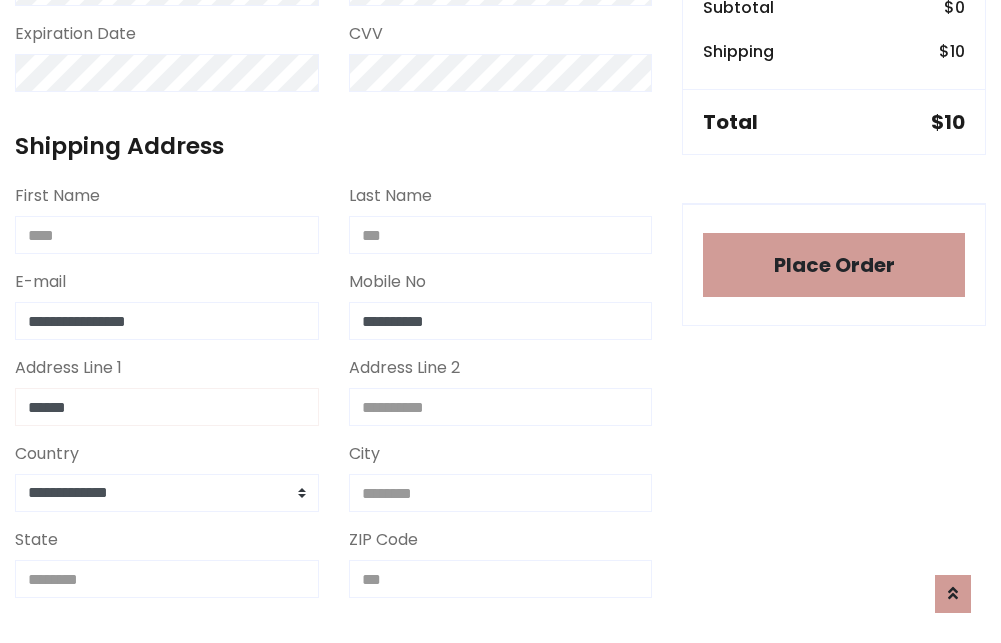 type on "******" 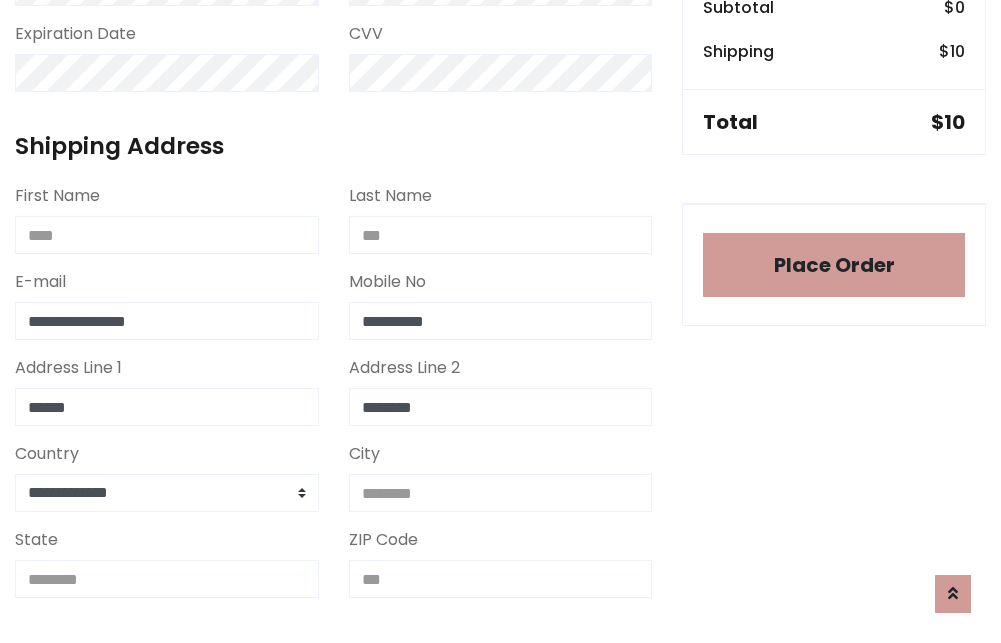 type on "********" 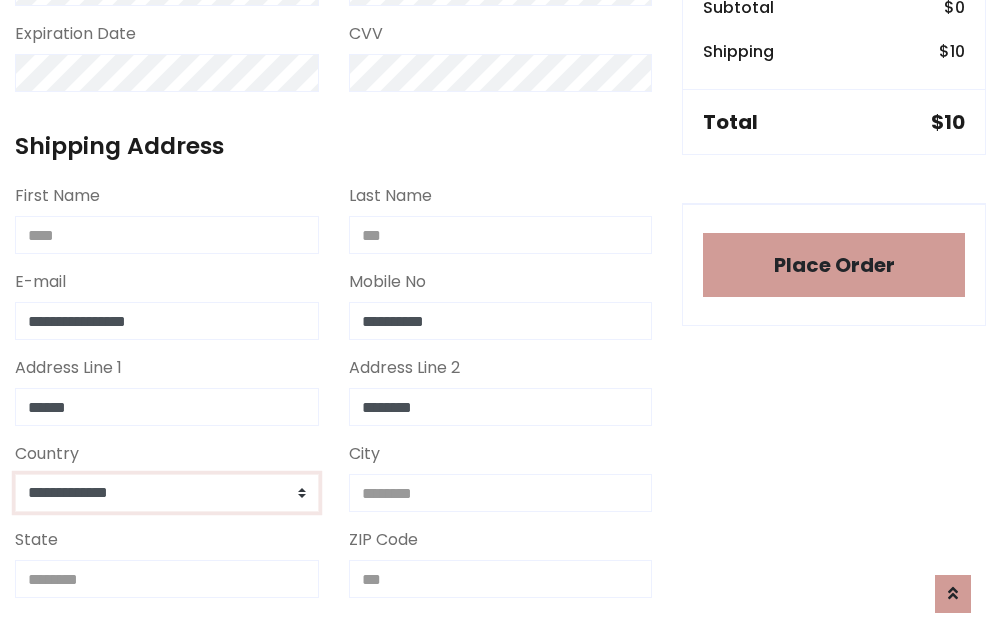 select on "*******" 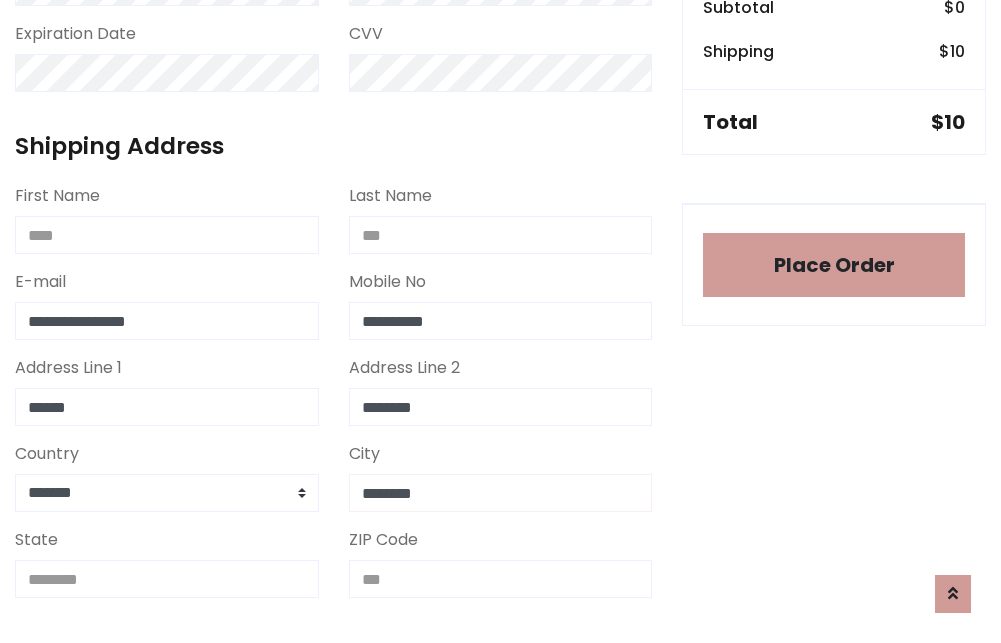 type on "********" 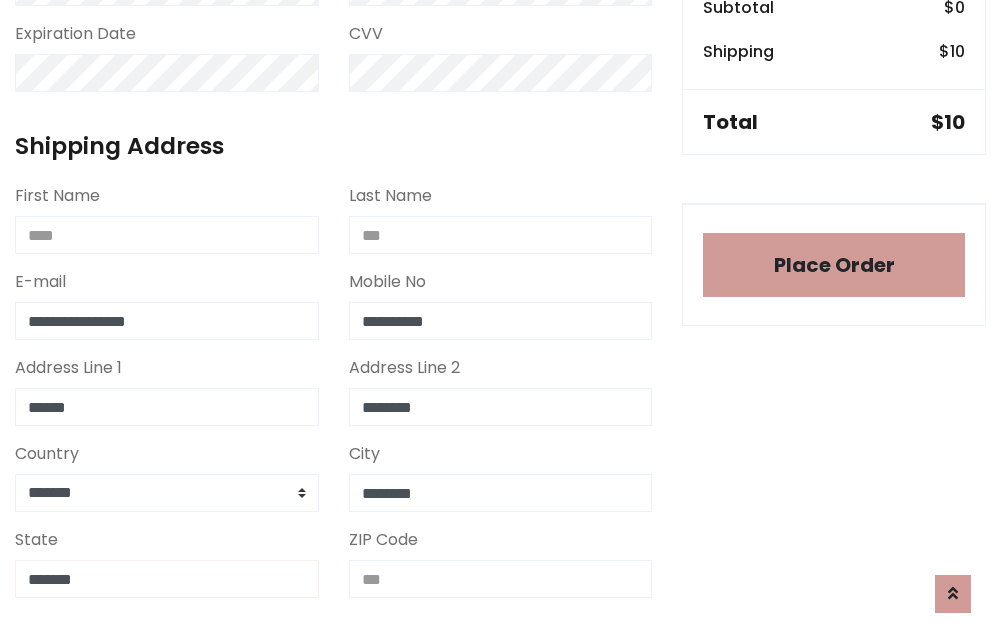 type on "*******" 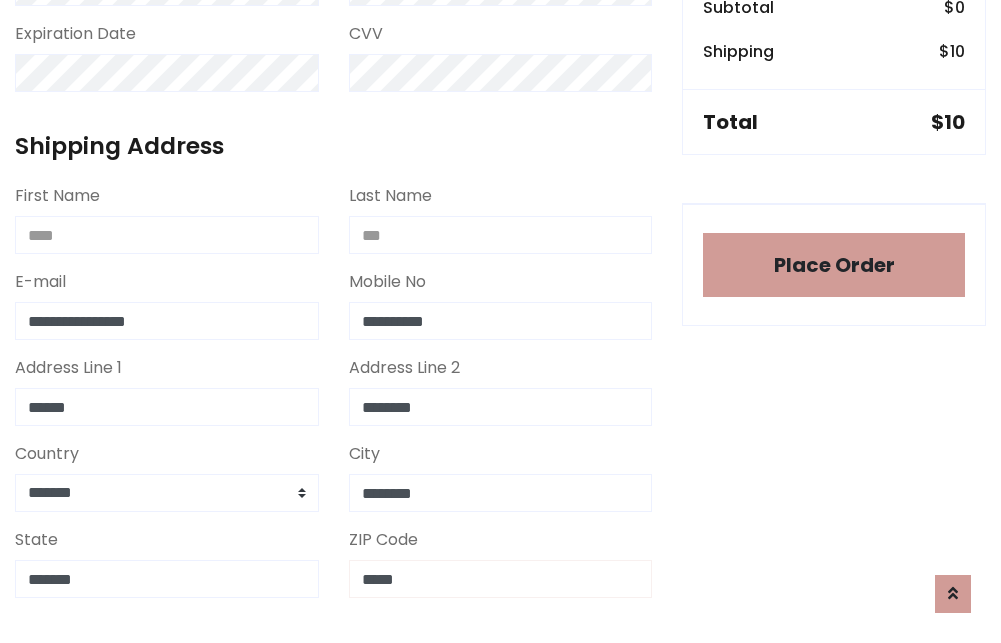 scroll, scrollTop: 403, scrollLeft: 0, axis: vertical 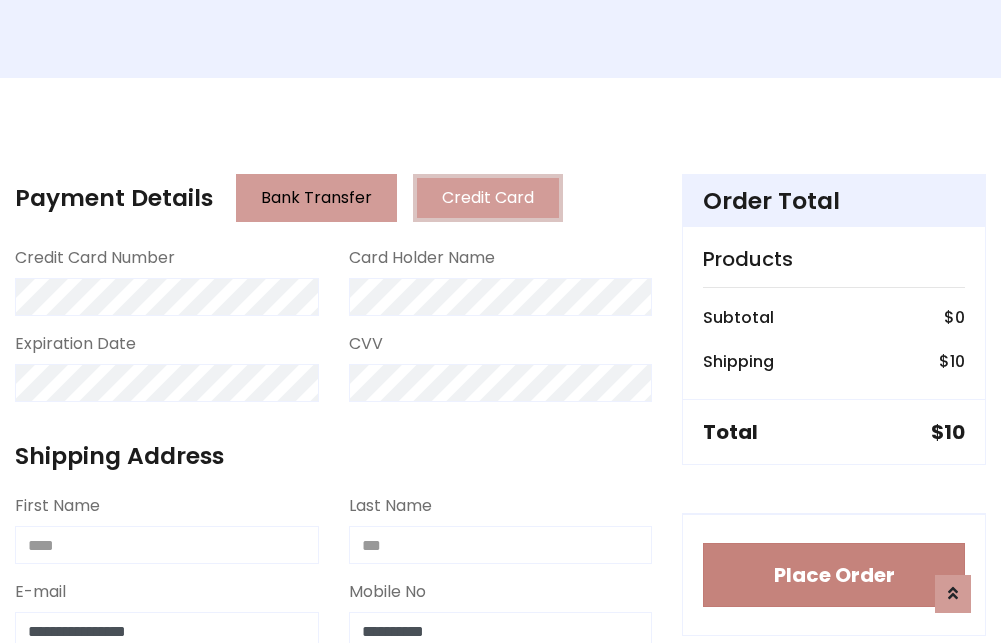 type on "*****" 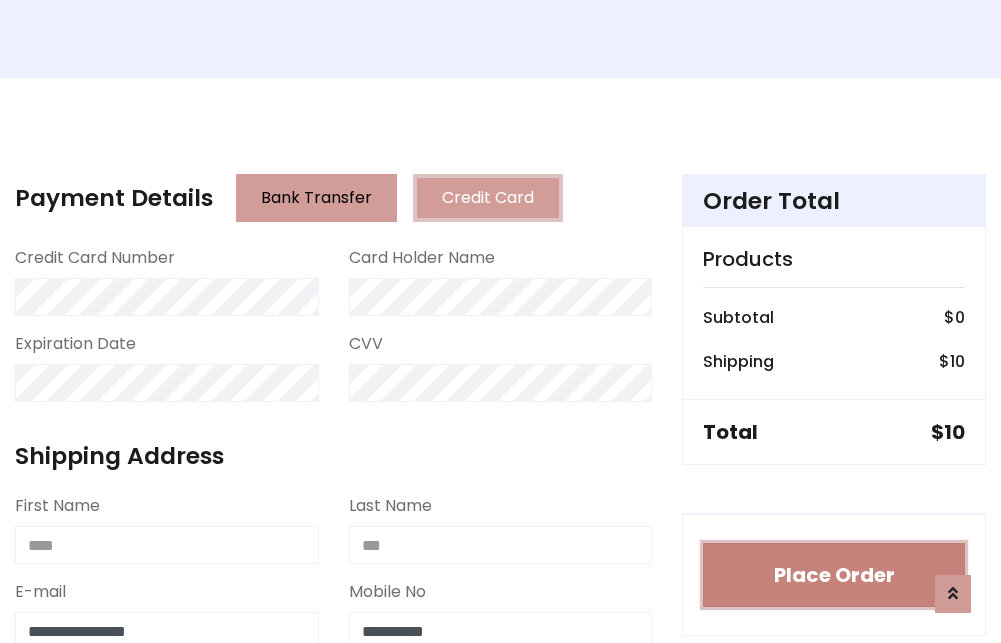 click on "Place Order" at bounding box center (834, 575) 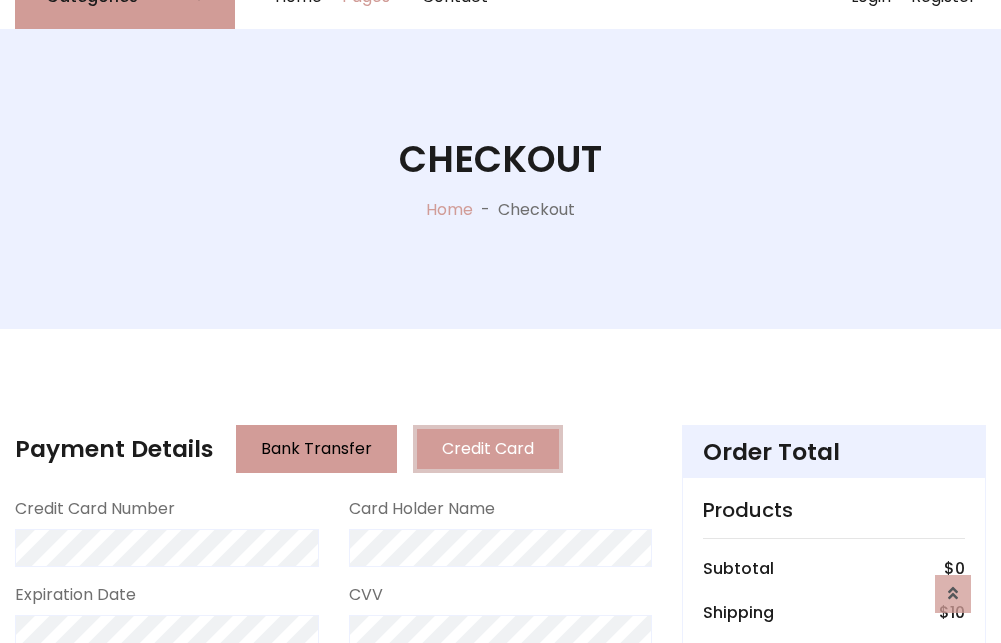 scroll, scrollTop: 0, scrollLeft: 0, axis: both 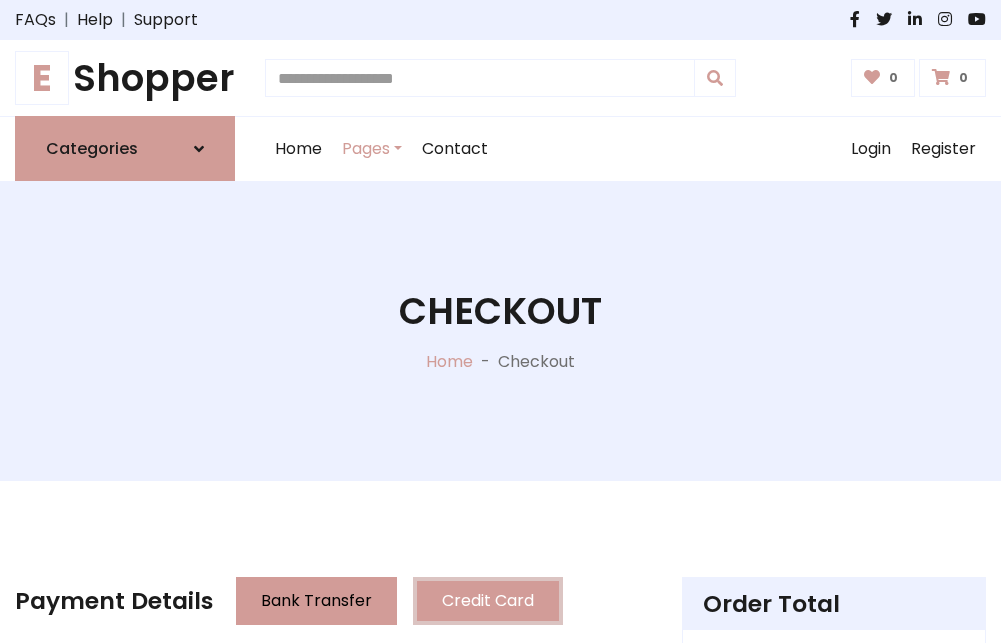 click on "E Shopper" at bounding box center [125, 78] 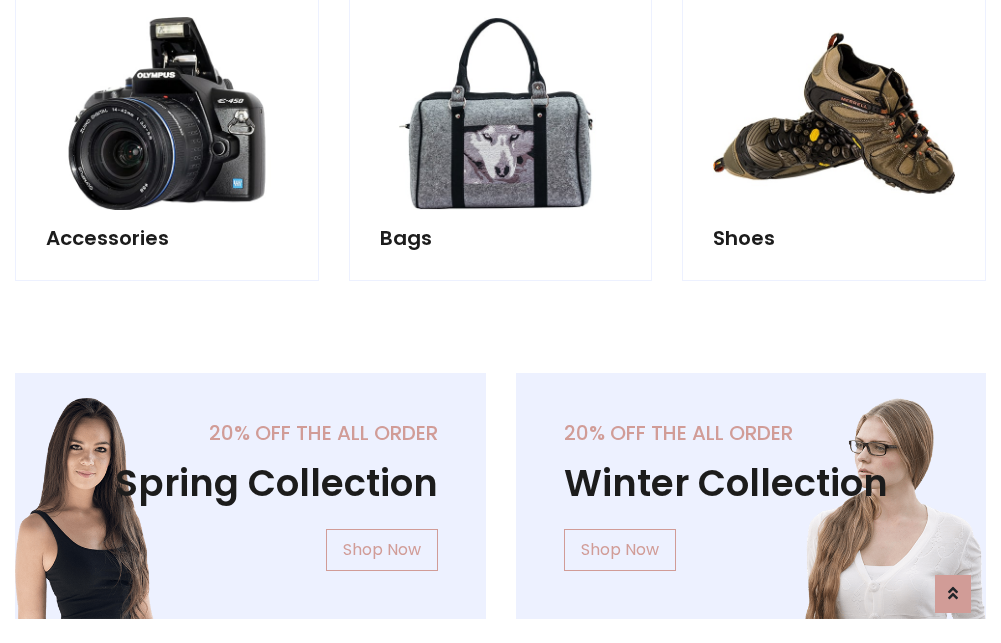 scroll, scrollTop: 770, scrollLeft: 0, axis: vertical 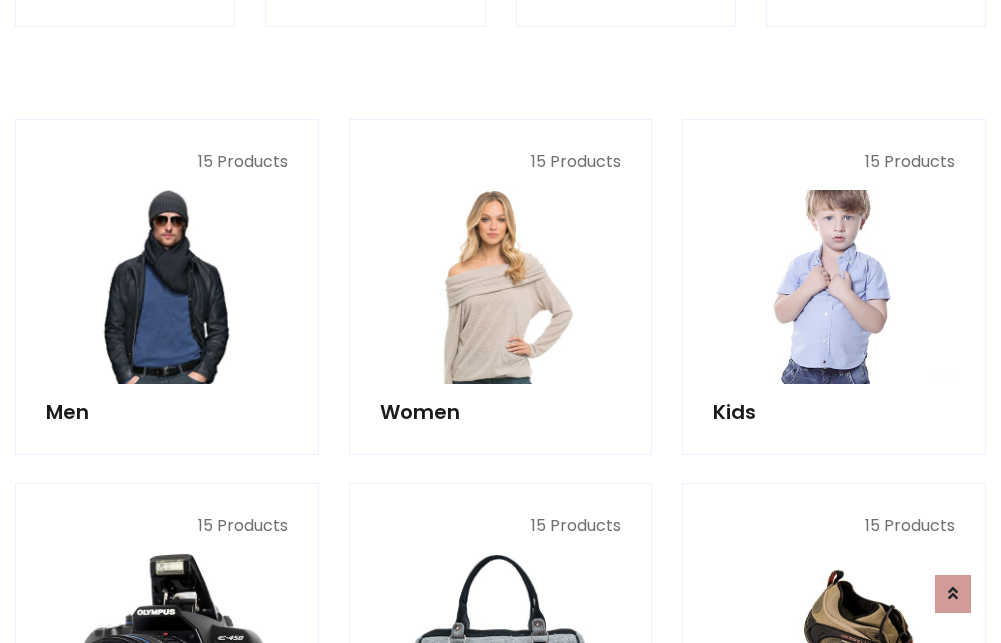 click at bounding box center [834, 287] 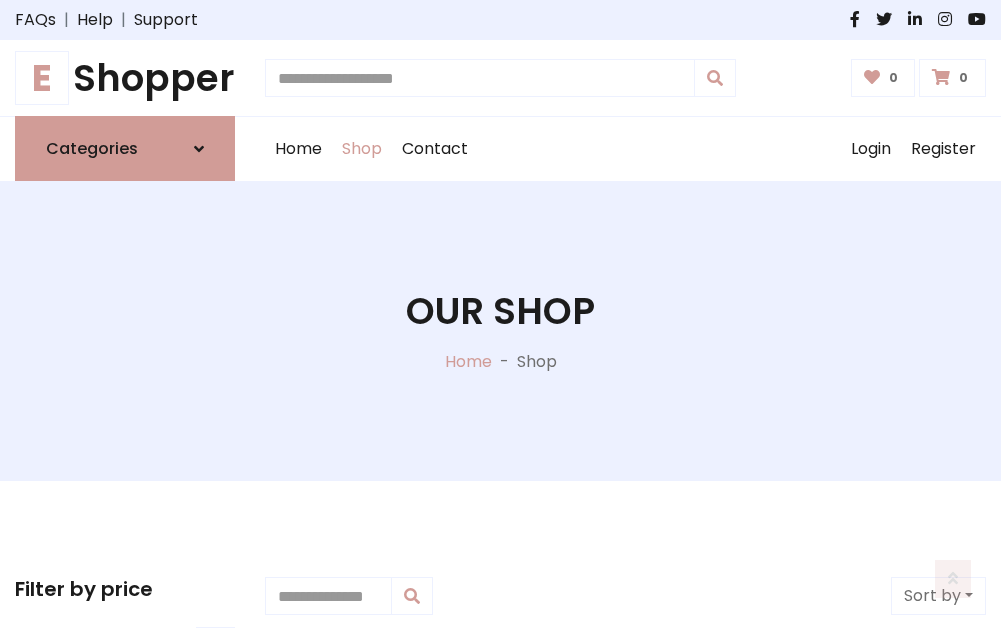 scroll, scrollTop: 549, scrollLeft: 0, axis: vertical 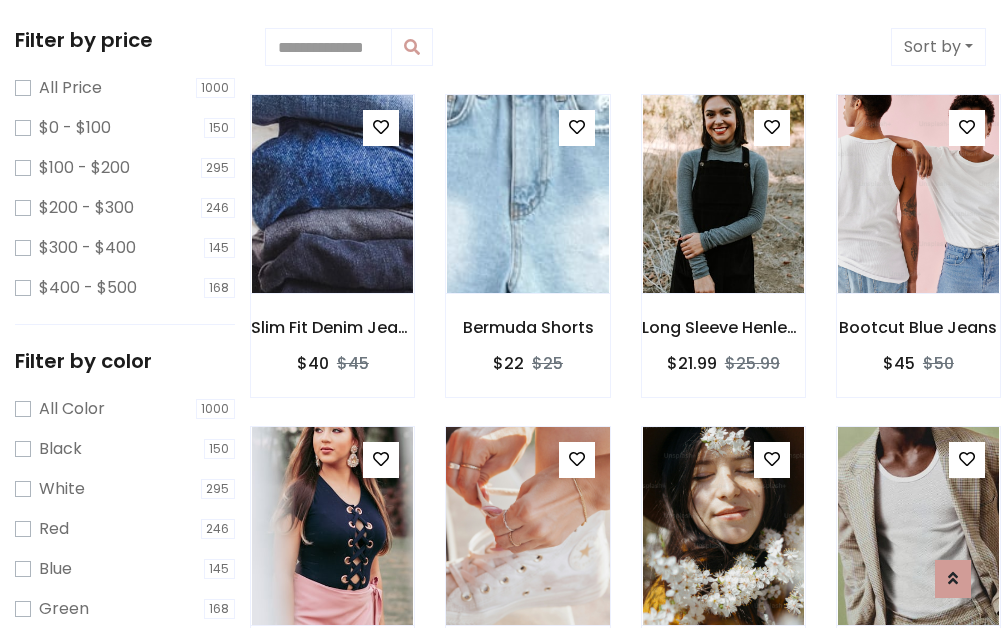 click at bounding box center [577, 459] 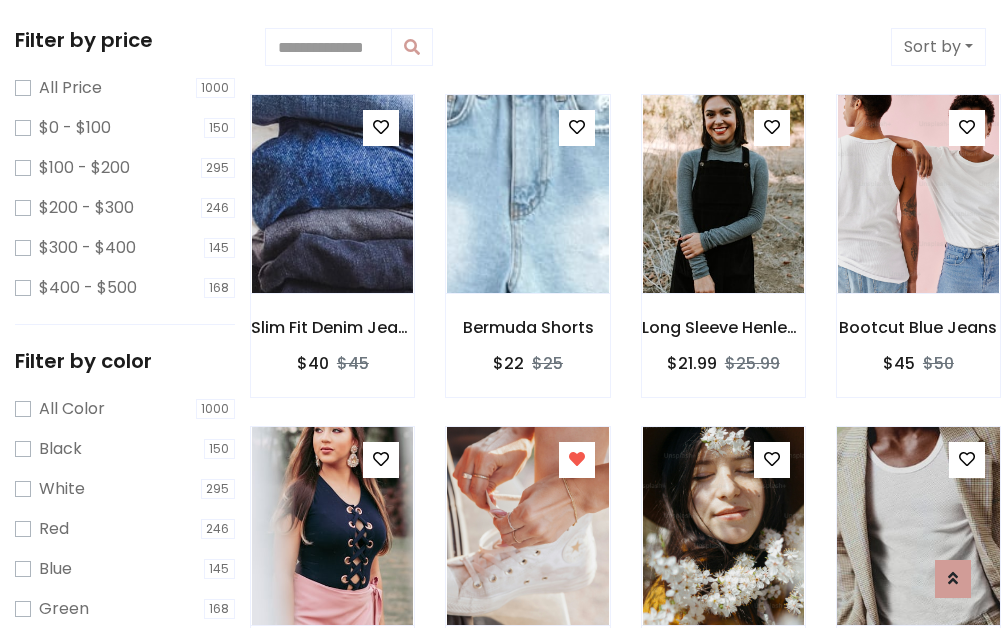 click at bounding box center (918, 526) 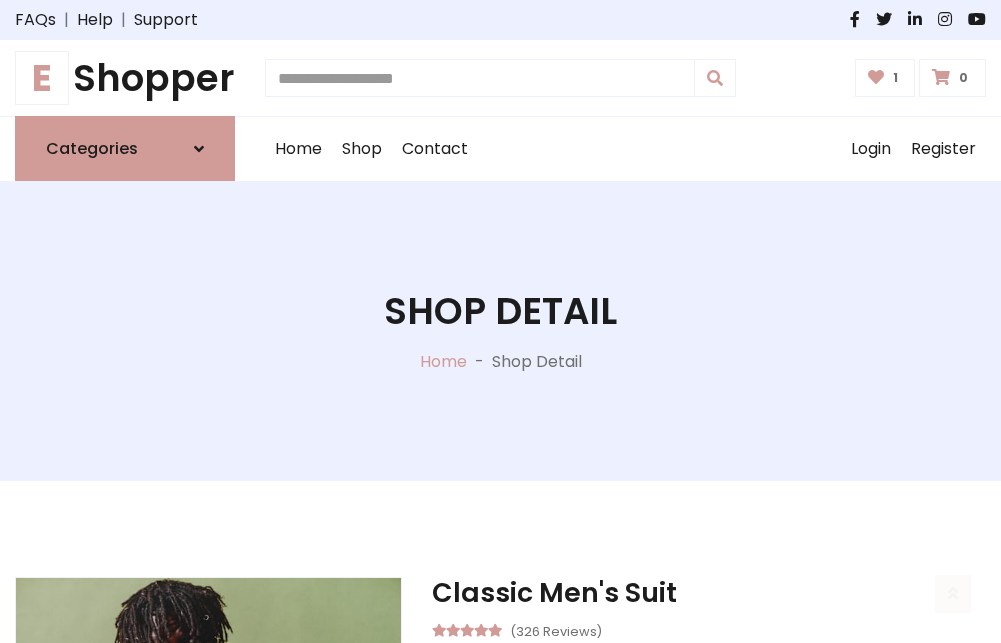 scroll, scrollTop: 262, scrollLeft: 0, axis: vertical 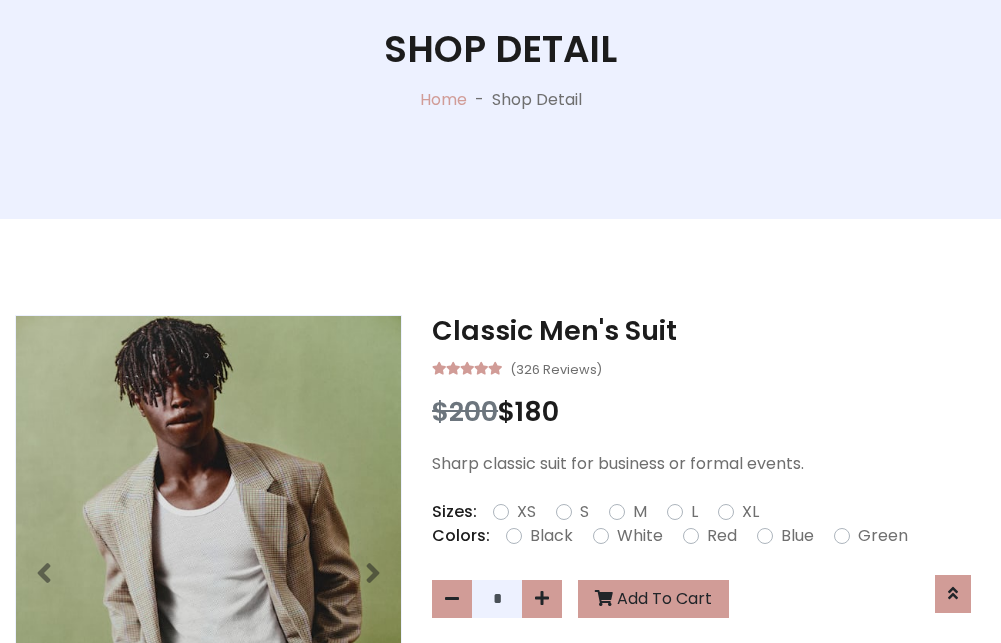 click on "XL" at bounding box center (750, 512) 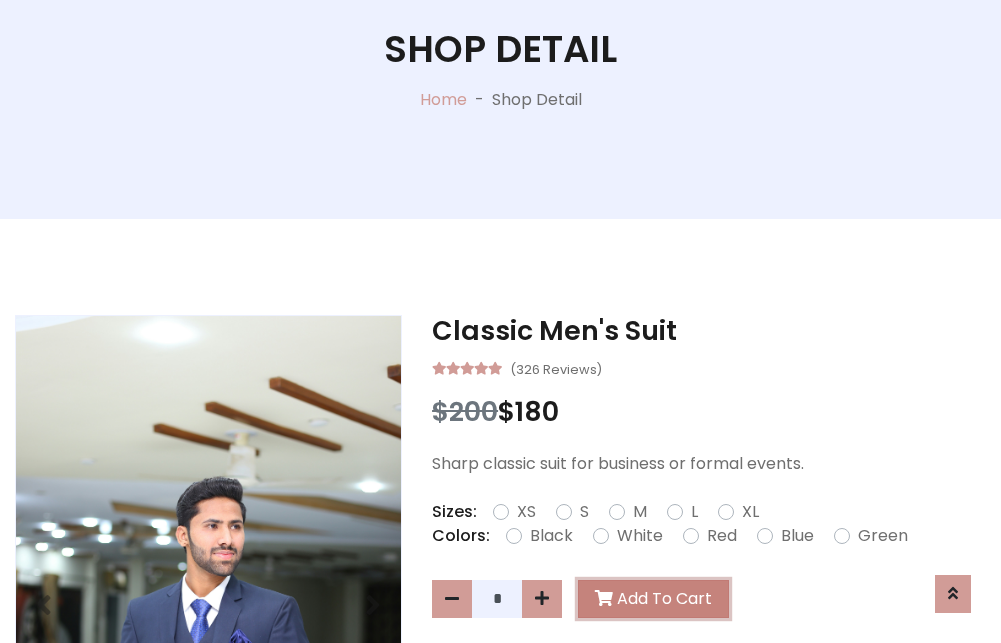 click on "Add To Cart" at bounding box center (653, 599) 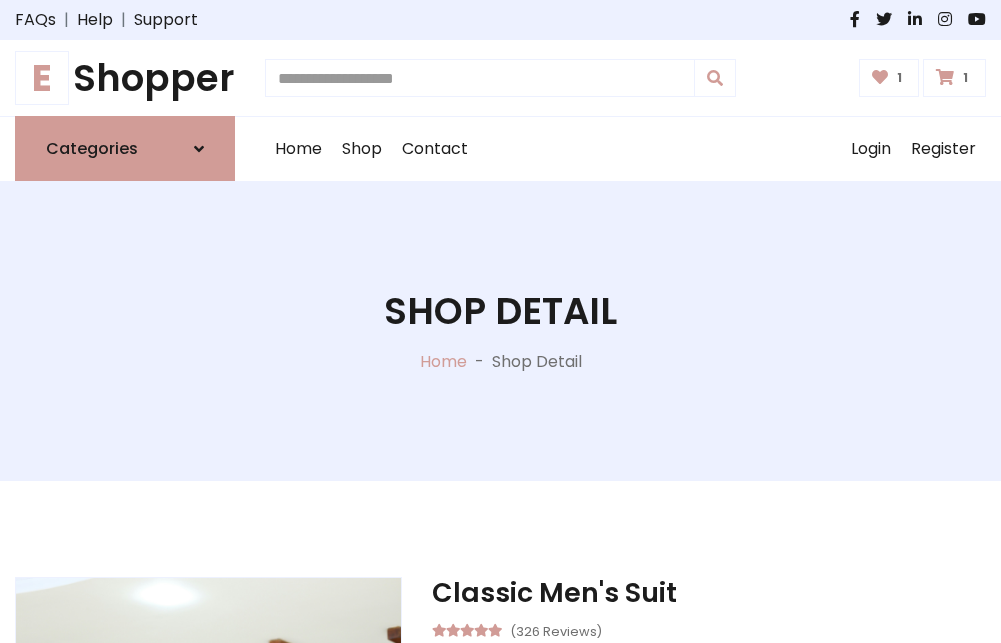 click at bounding box center [945, 77] 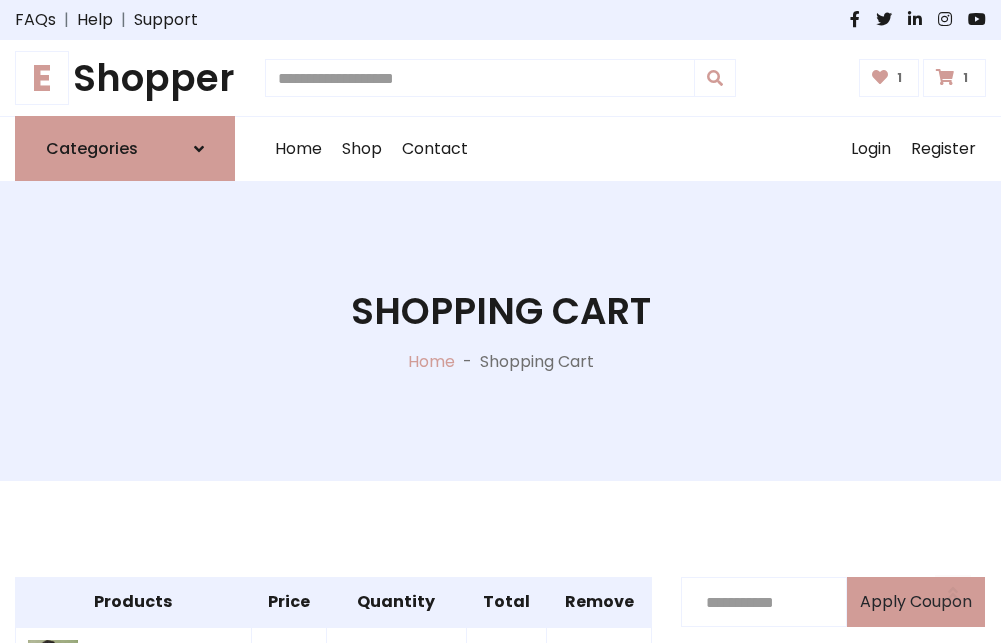 scroll, scrollTop: 570, scrollLeft: 0, axis: vertical 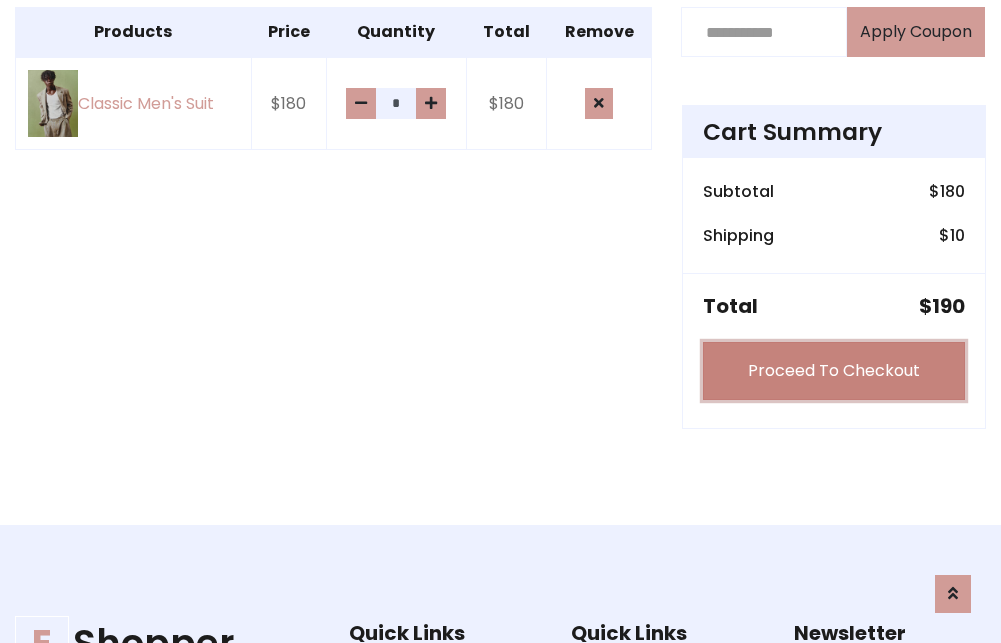 click on "Proceed To Checkout" at bounding box center [834, 371] 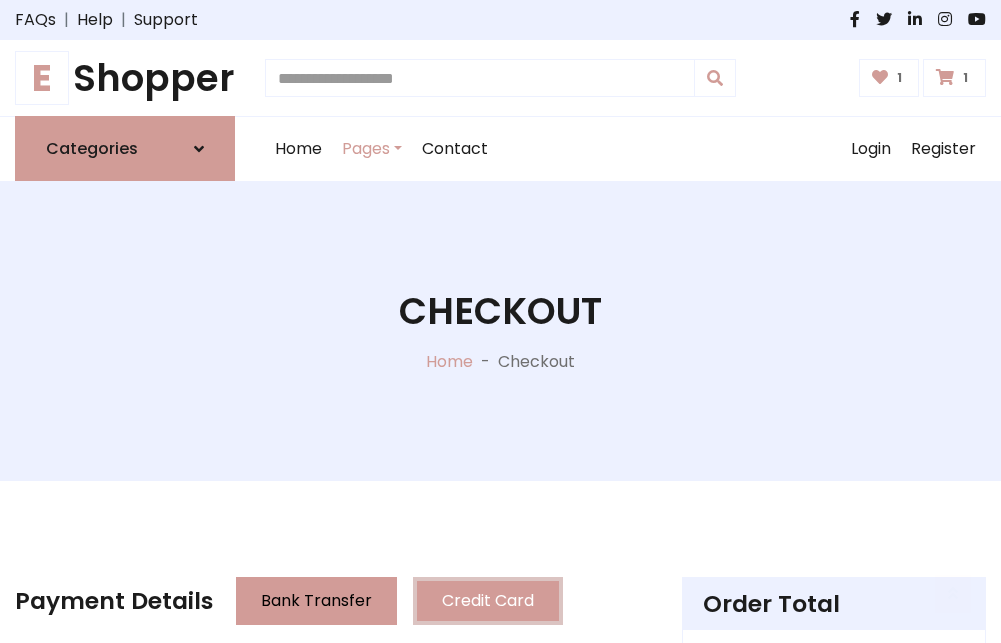 scroll, scrollTop: 201, scrollLeft: 0, axis: vertical 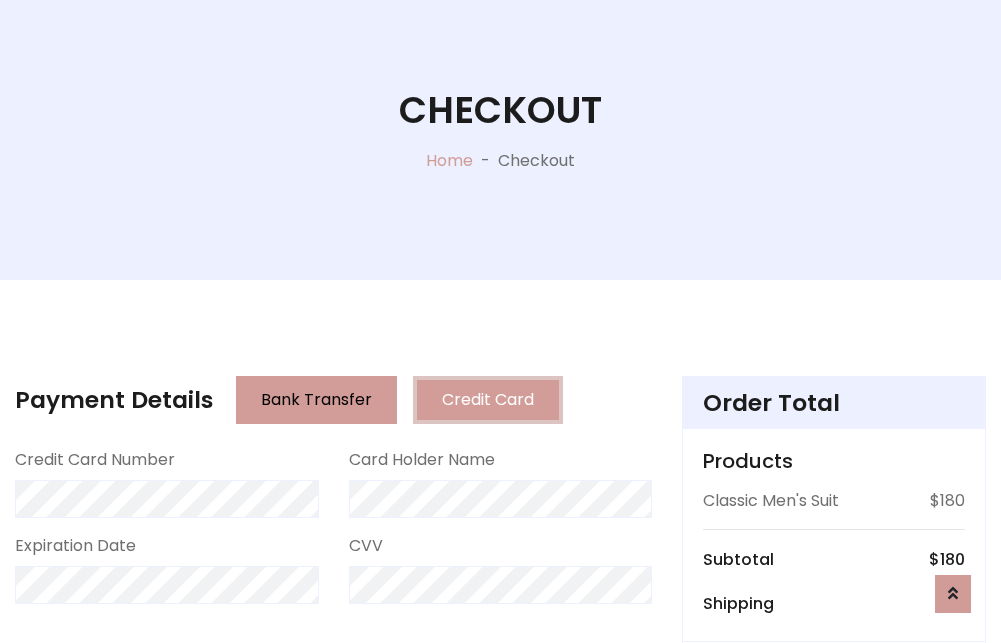 click on "Go to shipping" at bounding box center [834, 817] 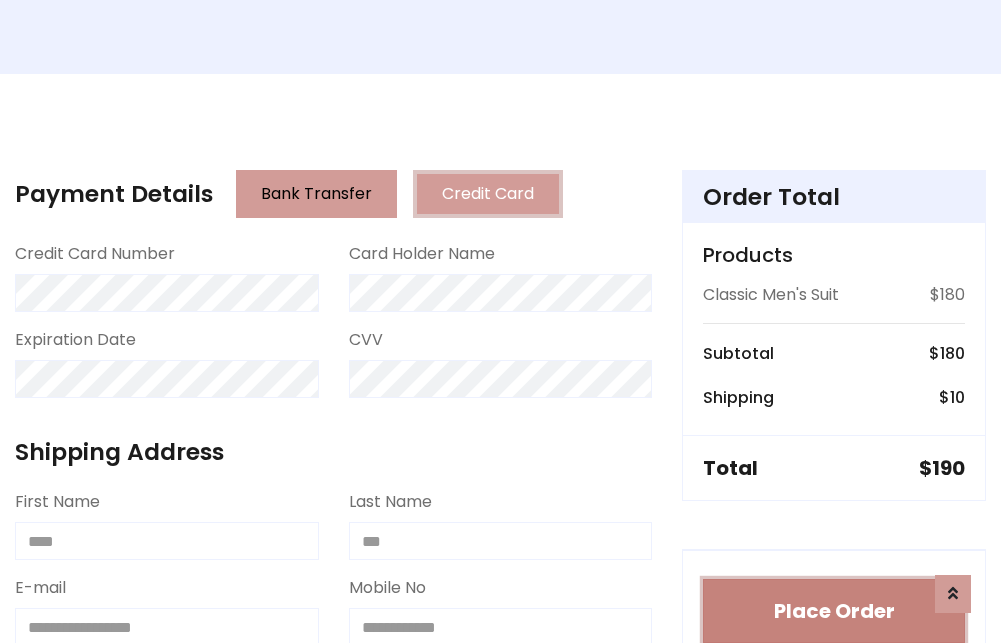 type 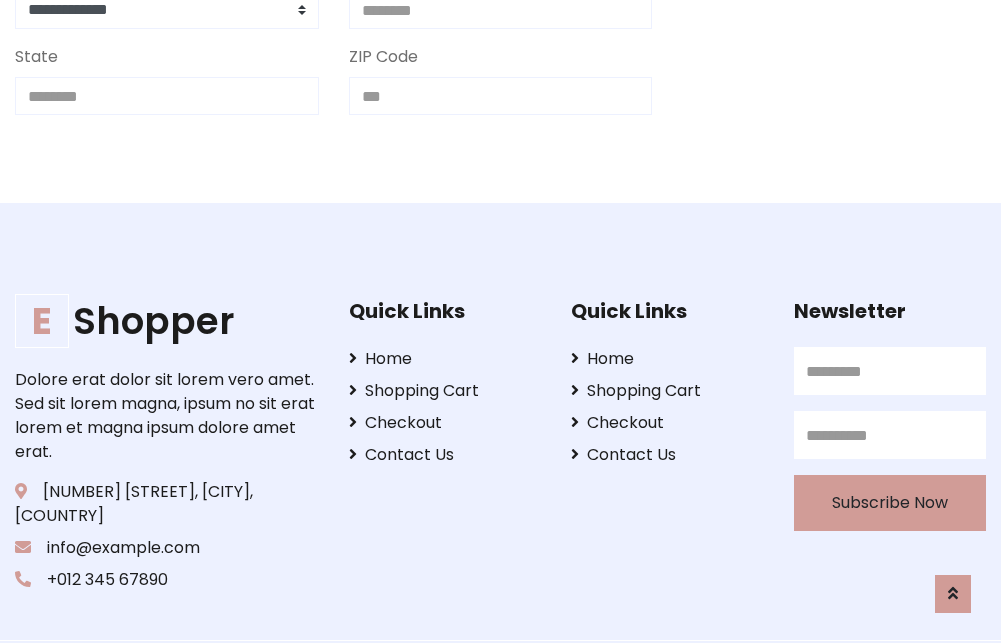 scroll, scrollTop: 713, scrollLeft: 0, axis: vertical 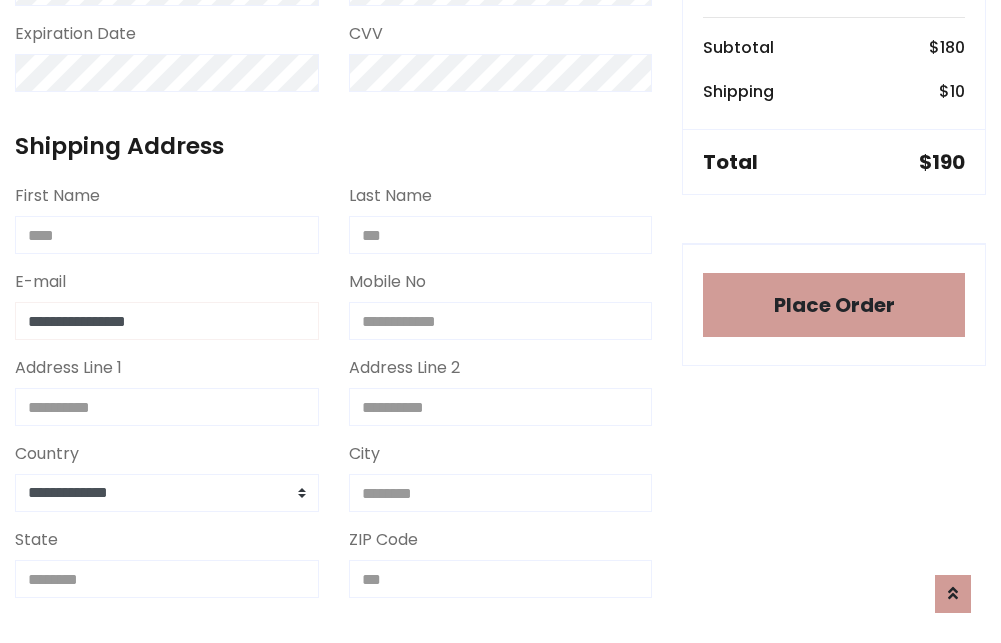type on "**********" 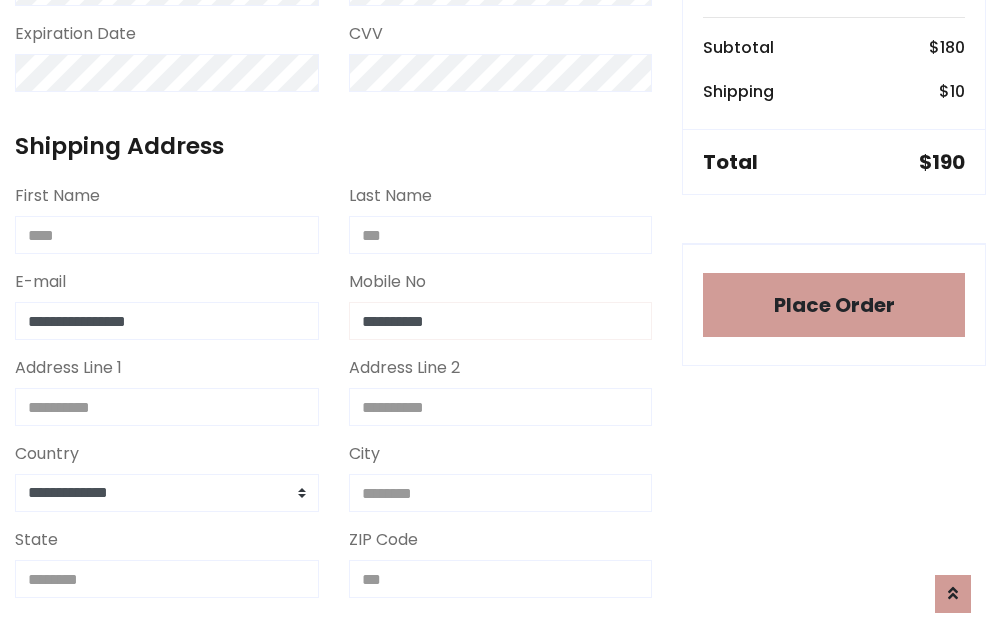 scroll, scrollTop: 573, scrollLeft: 0, axis: vertical 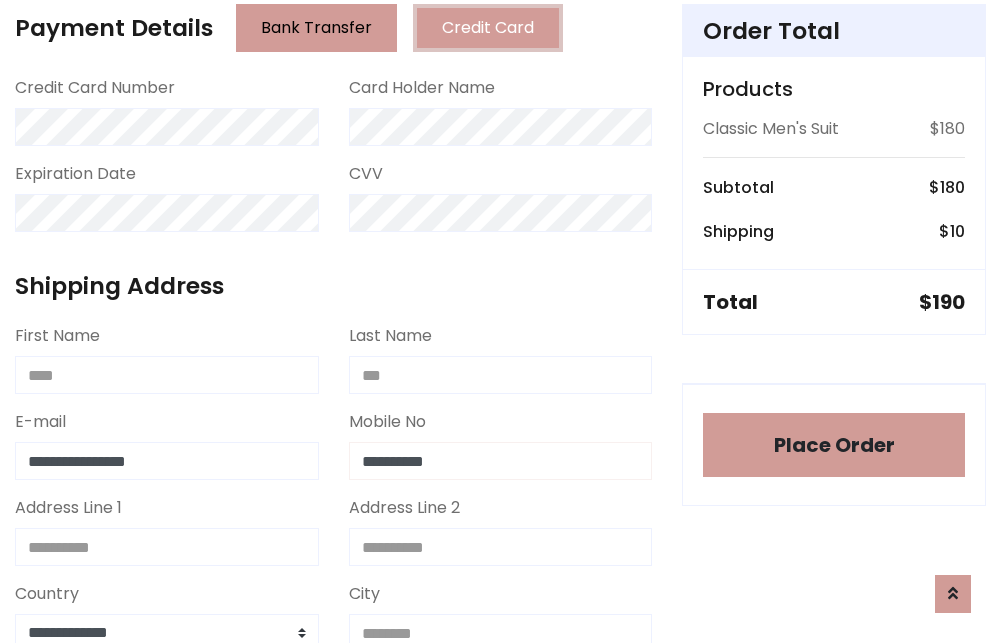 type on "**********" 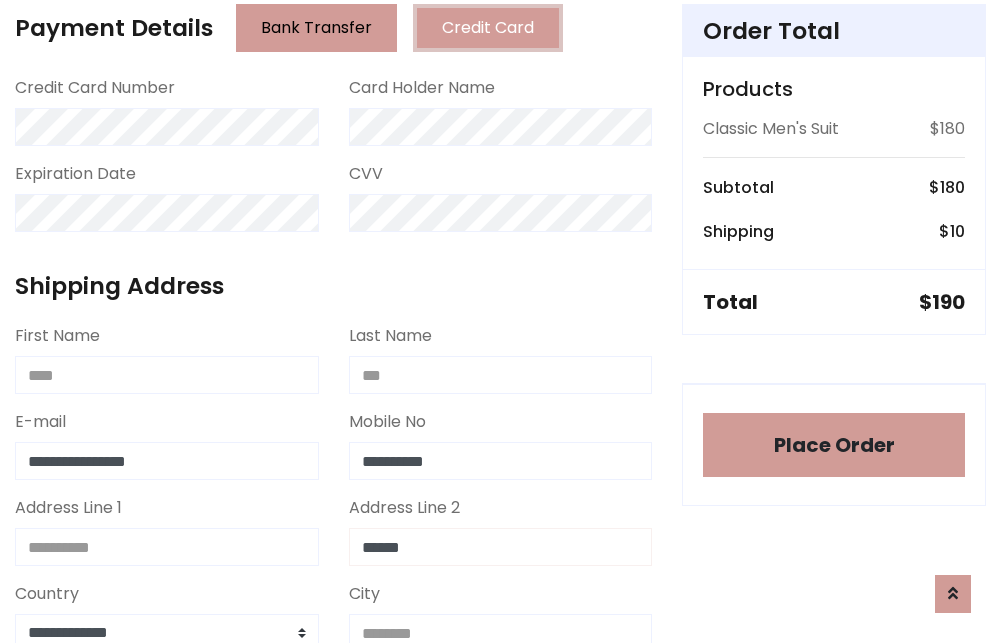 type on "******" 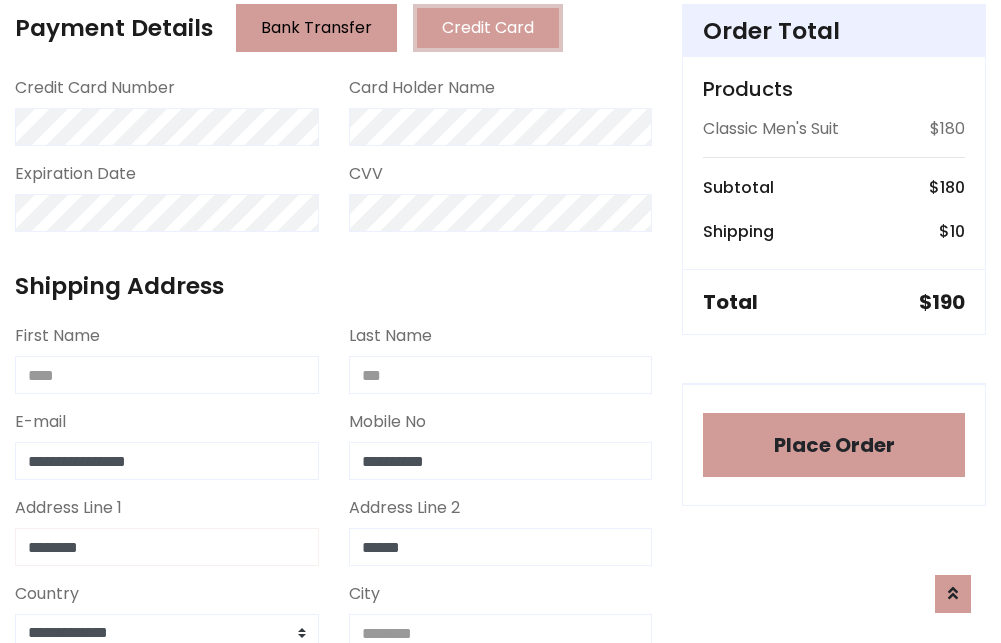 type on "********" 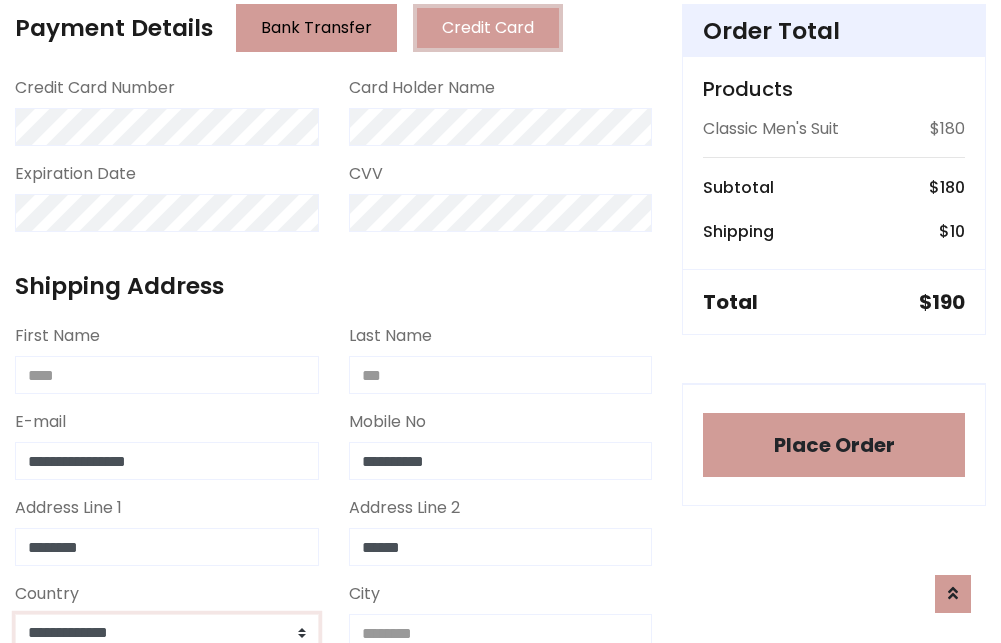 select on "*******" 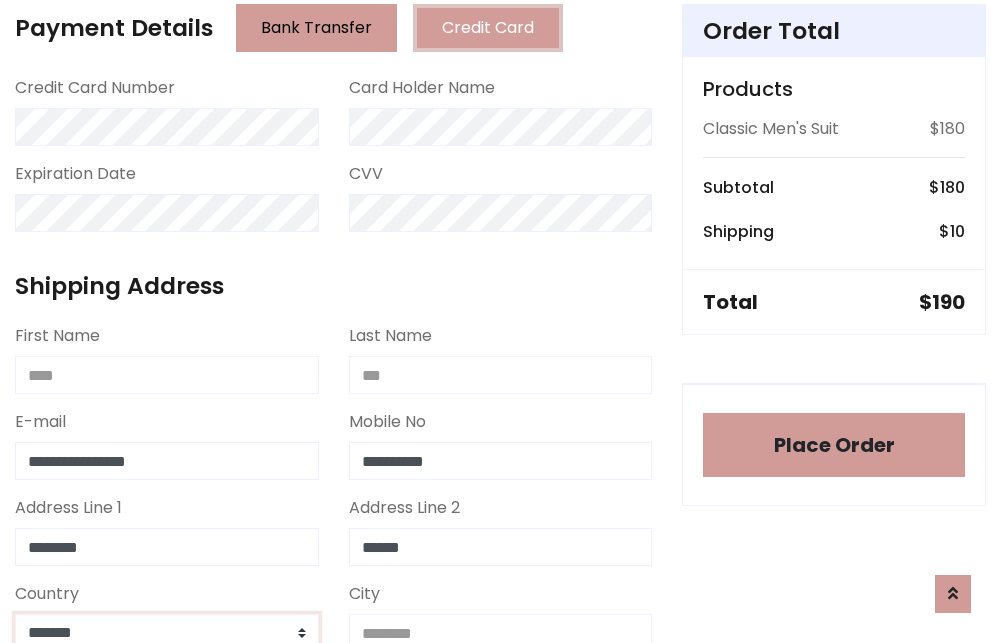 scroll, scrollTop: 583, scrollLeft: 0, axis: vertical 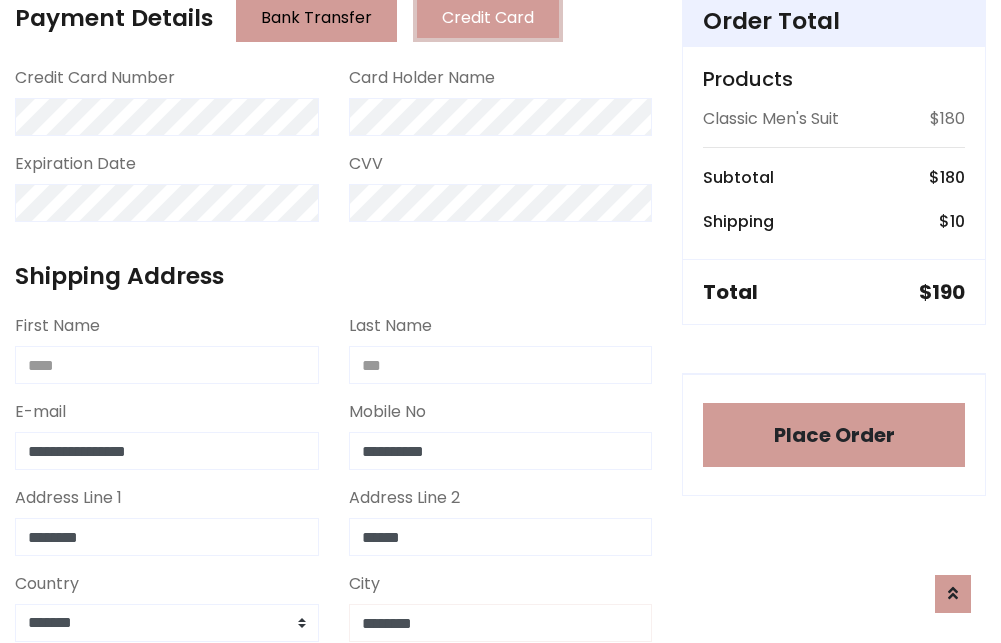 type on "********" 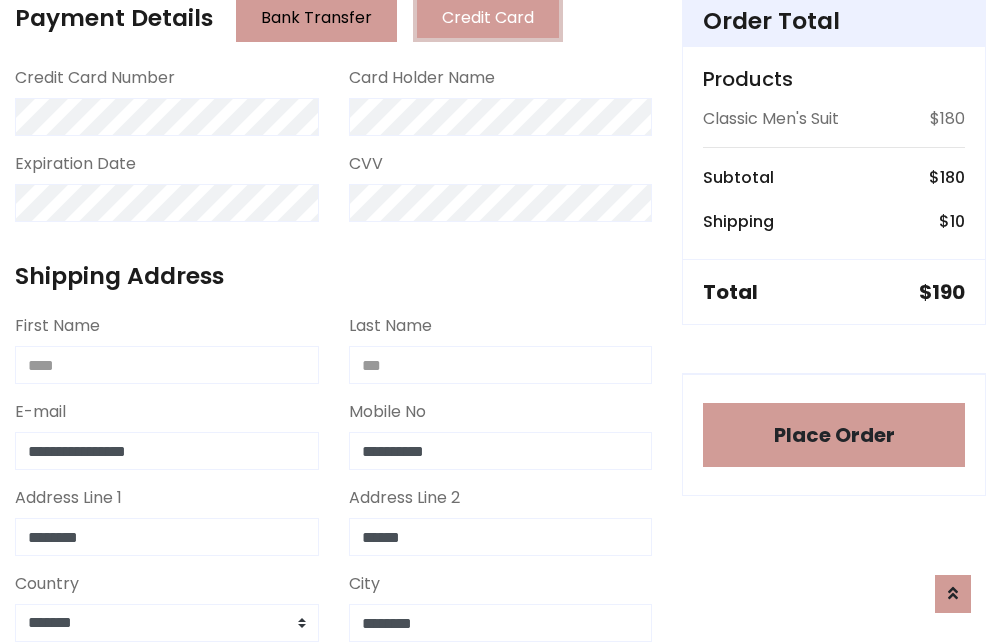 scroll, scrollTop: 971, scrollLeft: 0, axis: vertical 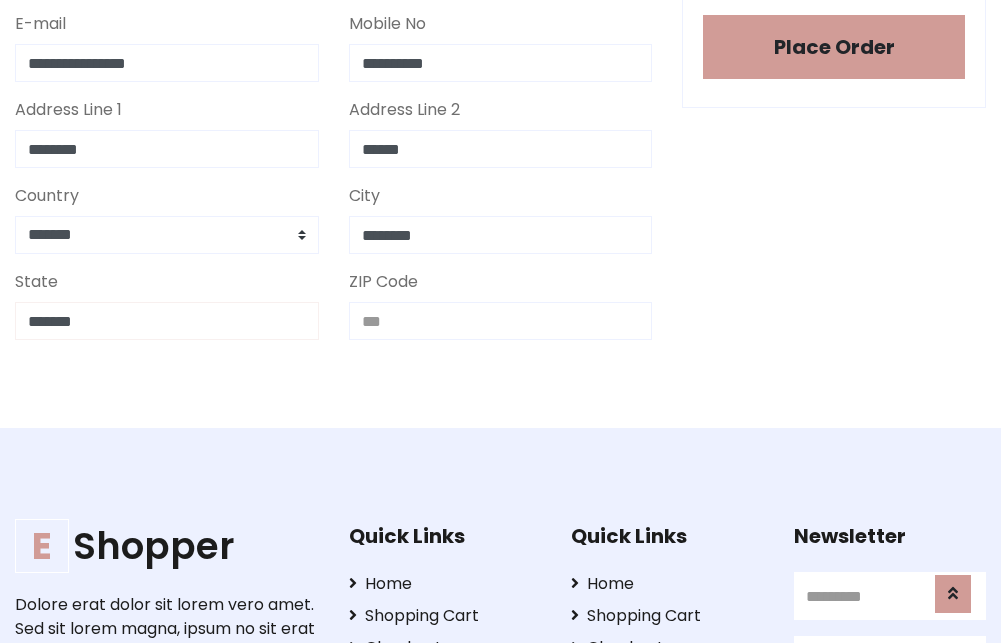 type on "*******" 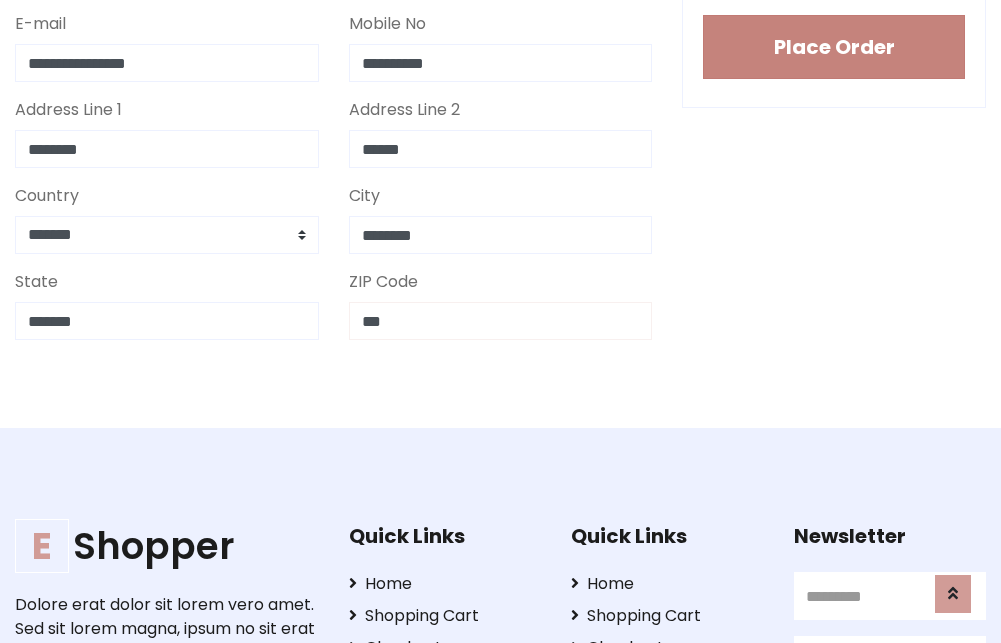 type on "***" 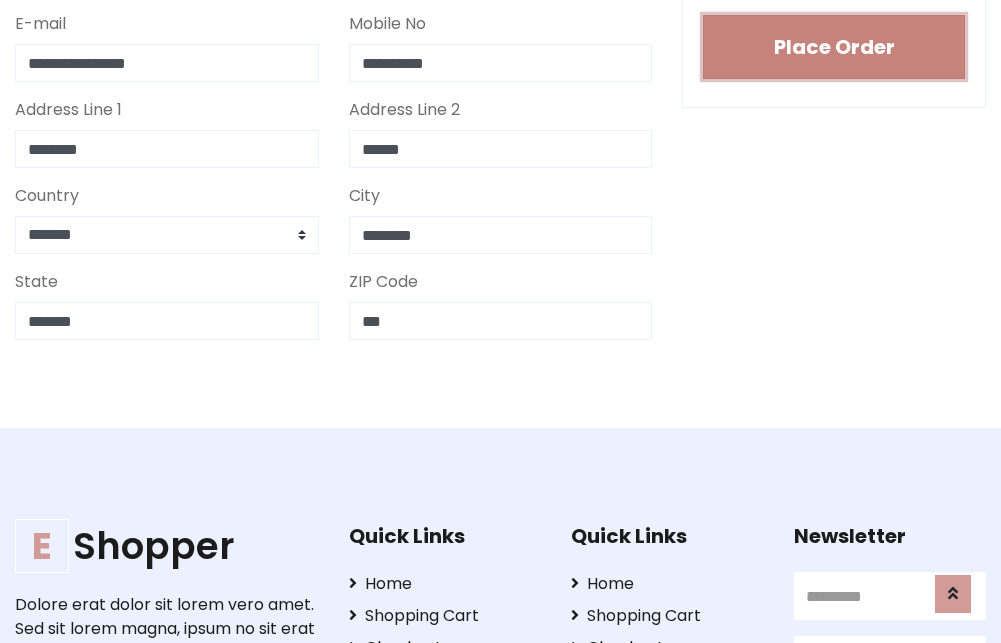 click on "Place Order" at bounding box center (834, 47) 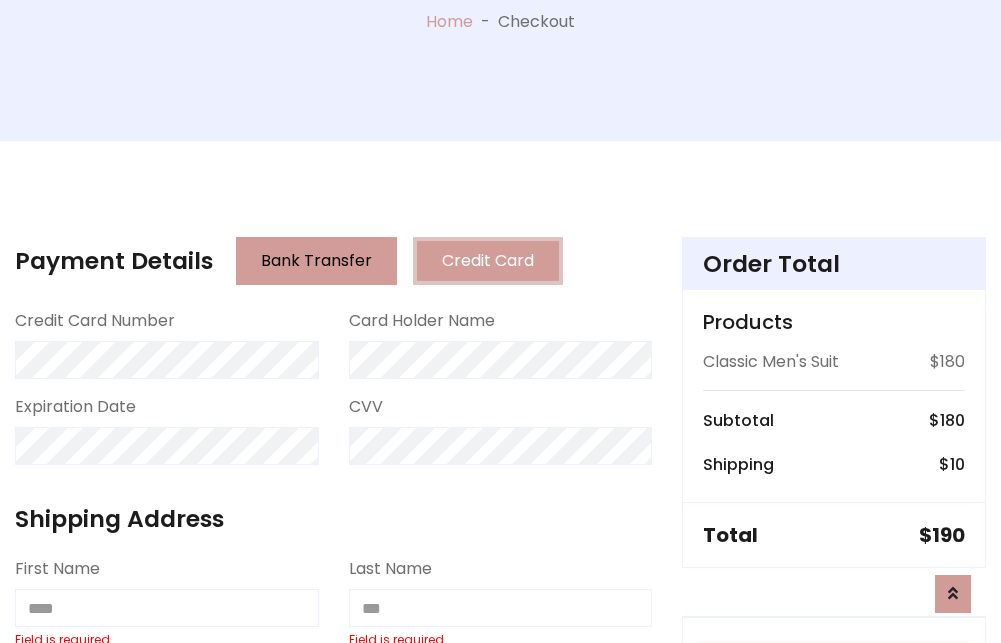 scroll, scrollTop: 0, scrollLeft: 0, axis: both 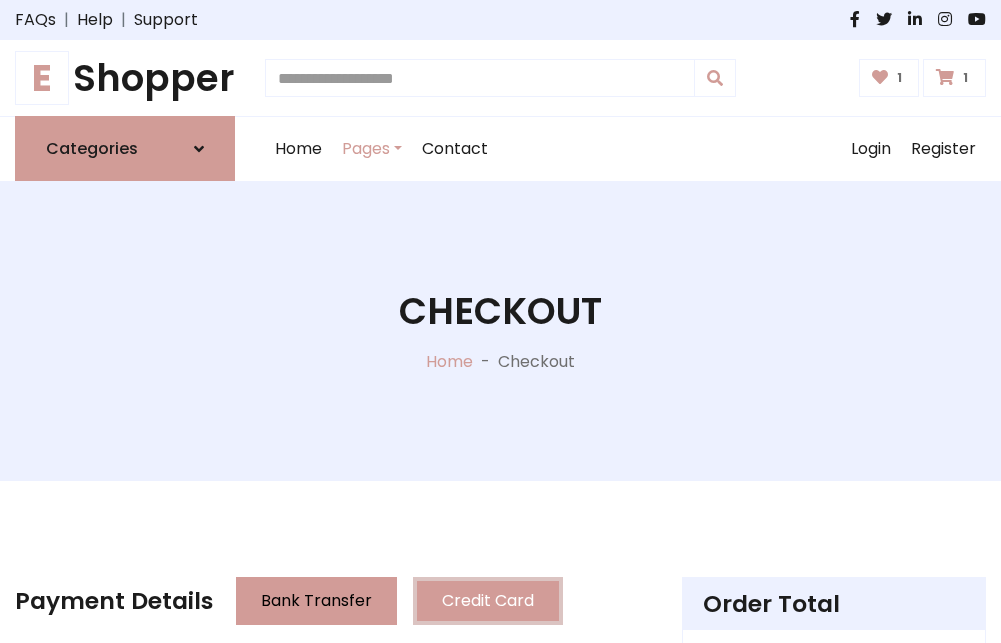click on "E" at bounding box center (42, 78) 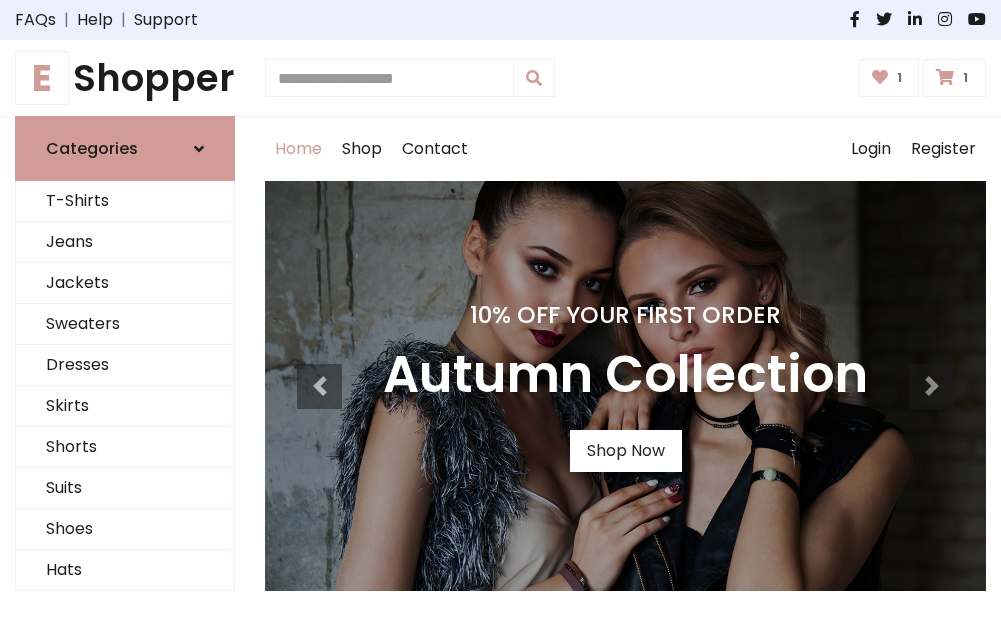scroll, scrollTop: 0, scrollLeft: 0, axis: both 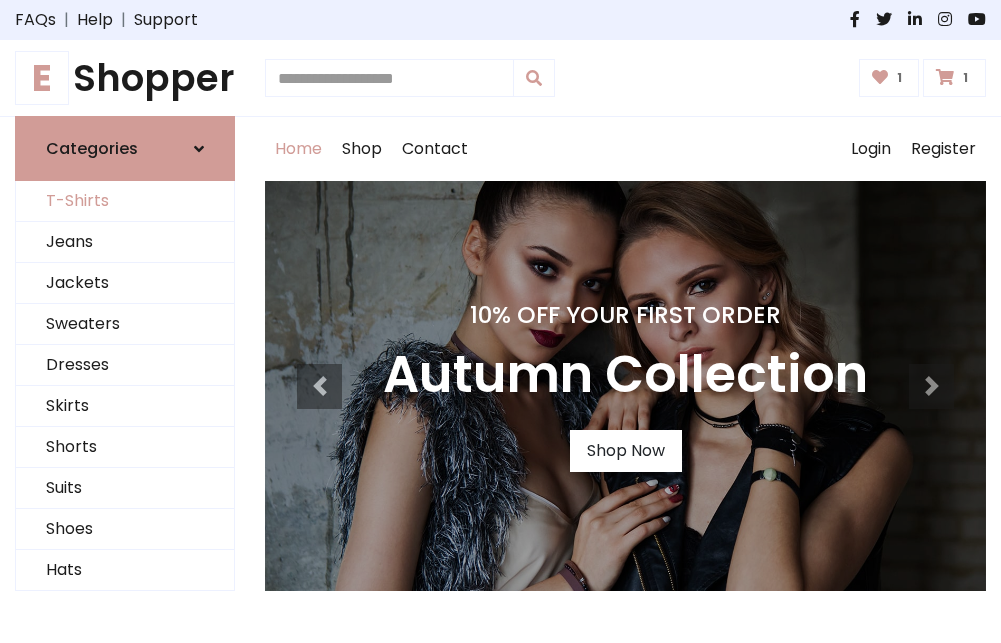 click on "T-Shirts" at bounding box center [125, 201] 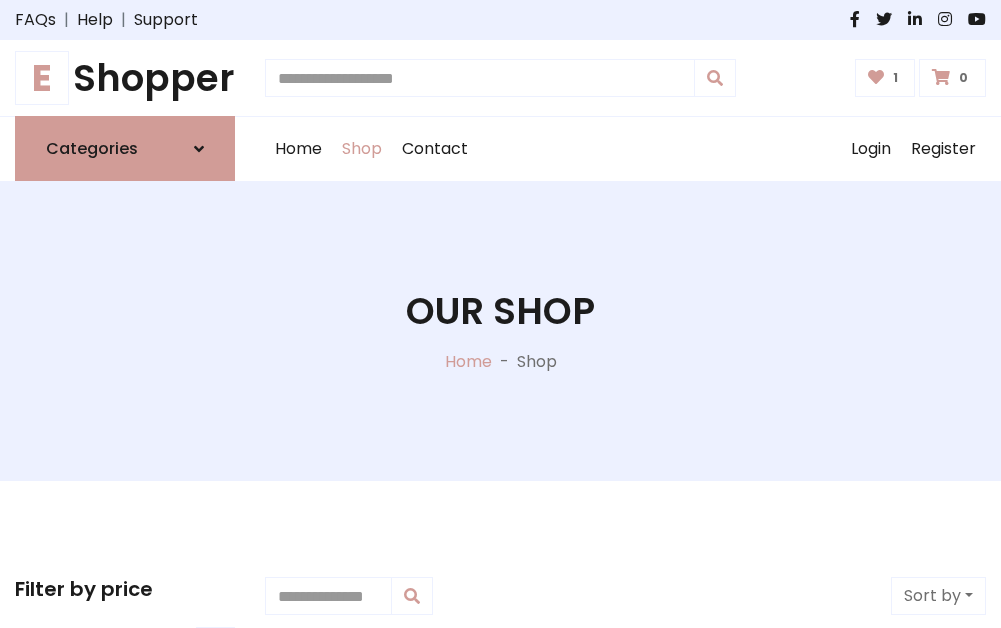 scroll, scrollTop: 0, scrollLeft: 0, axis: both 